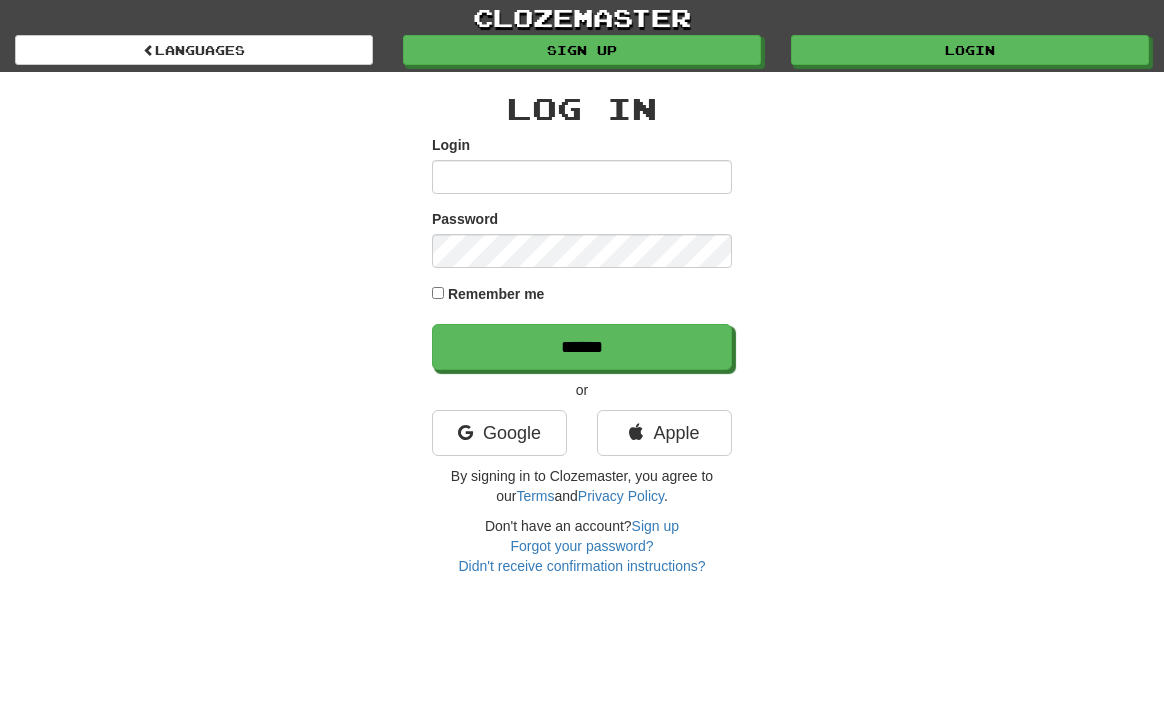 scroll, scrollTop: 0, scrollLeft: 0, axis: both 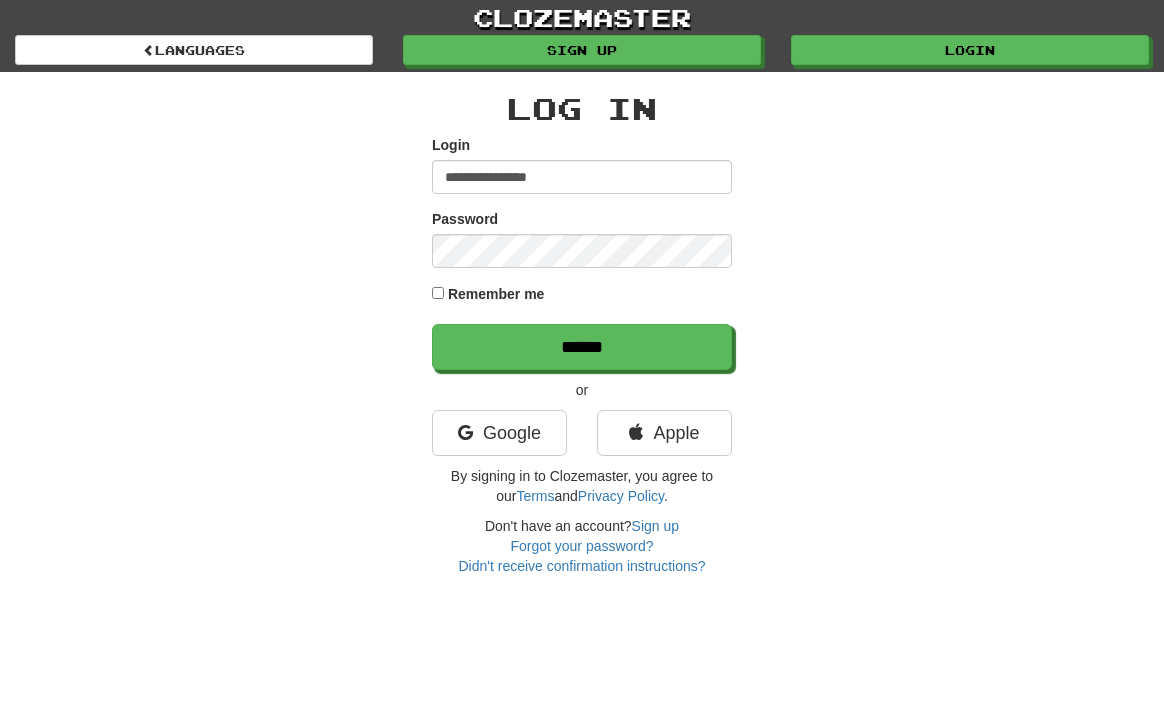 type on "**********" 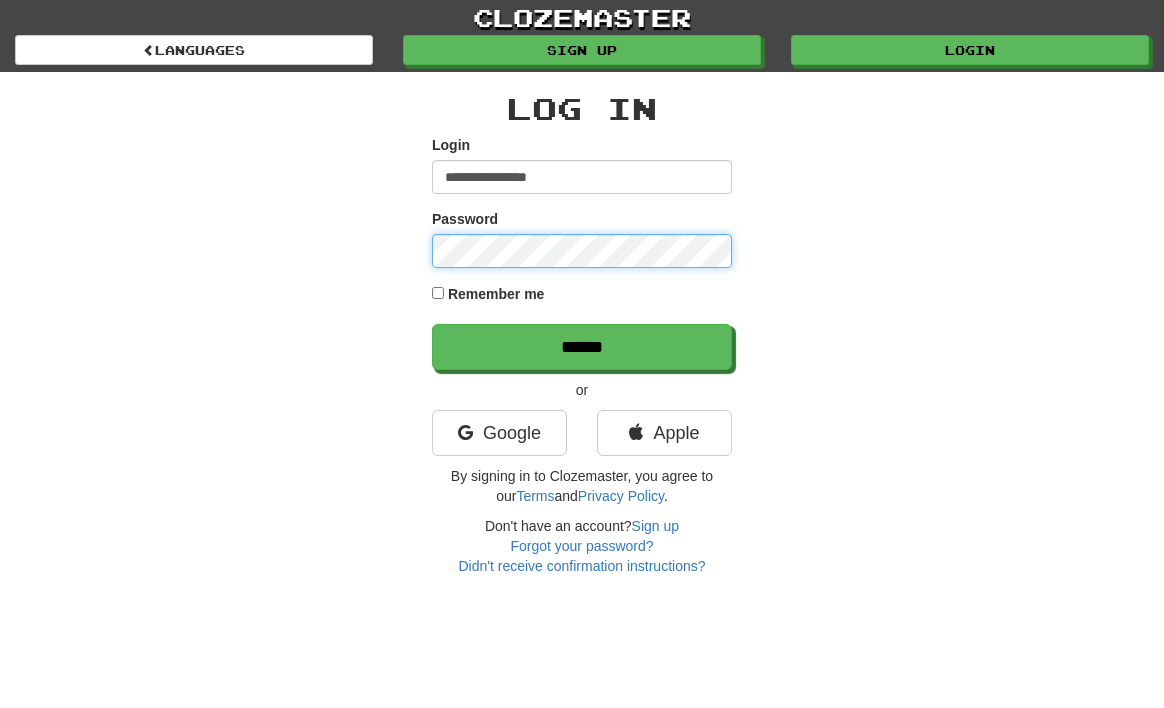 click on "******" at bounding box center (582, 347) 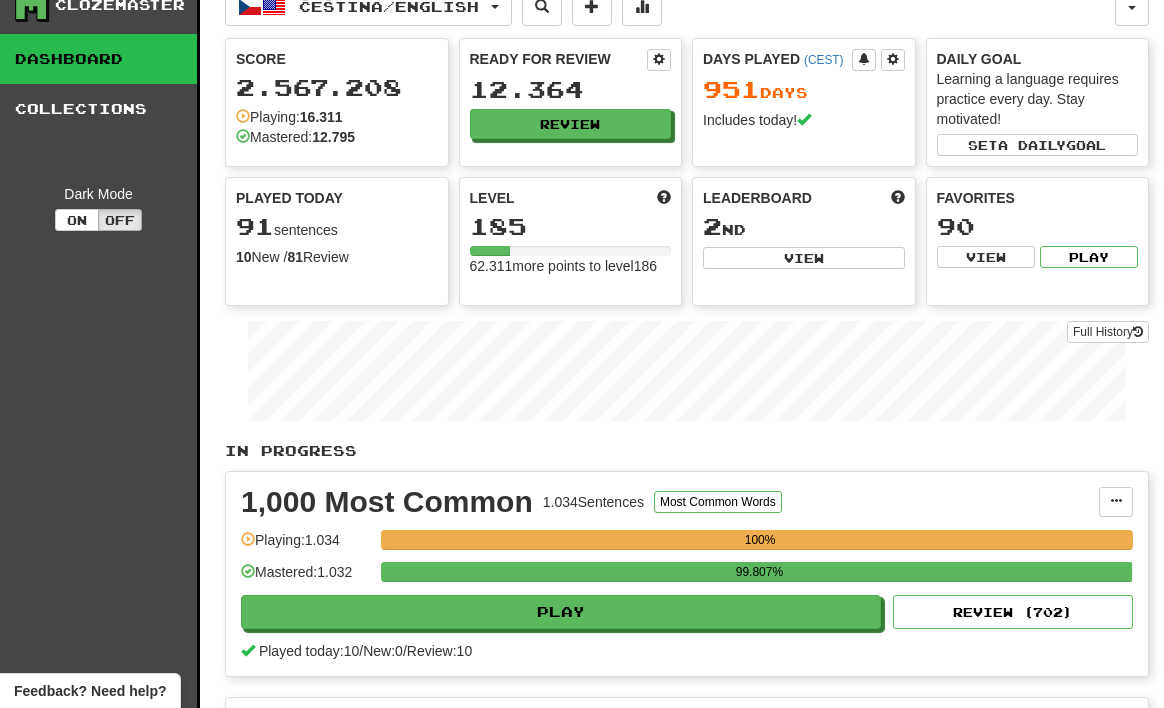 scroll, scrollTop: 0, scrollLeft: 0, axis: both 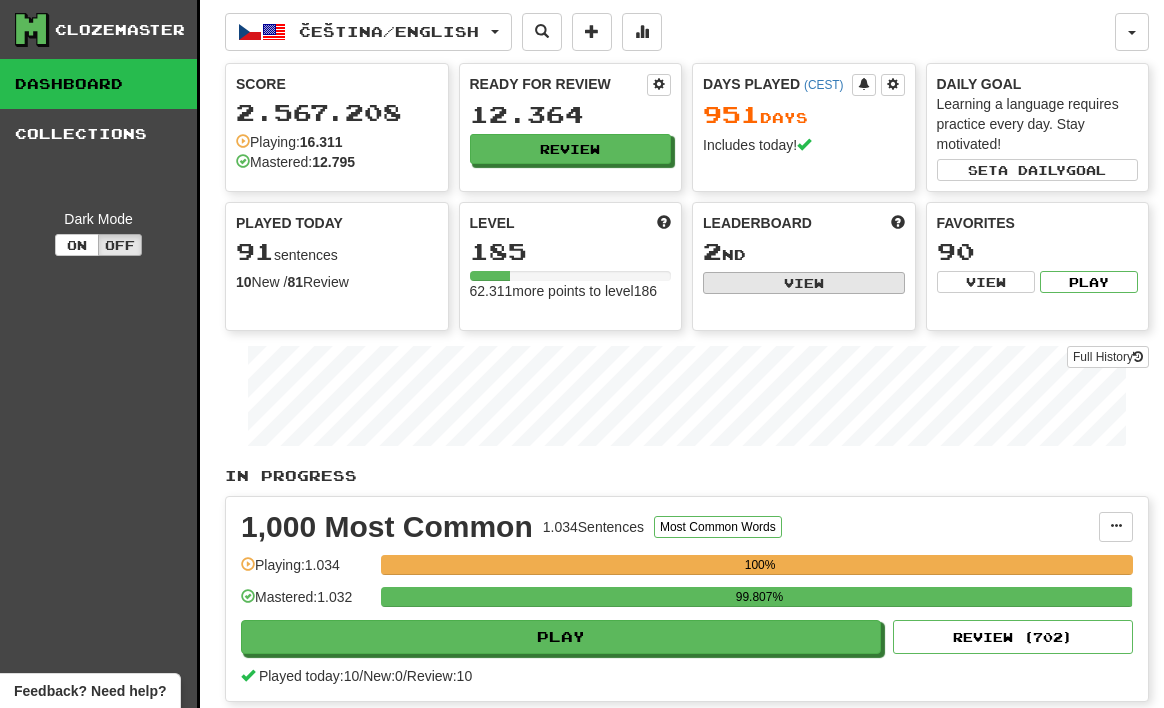click on "View" at bounding box center (804, 283) 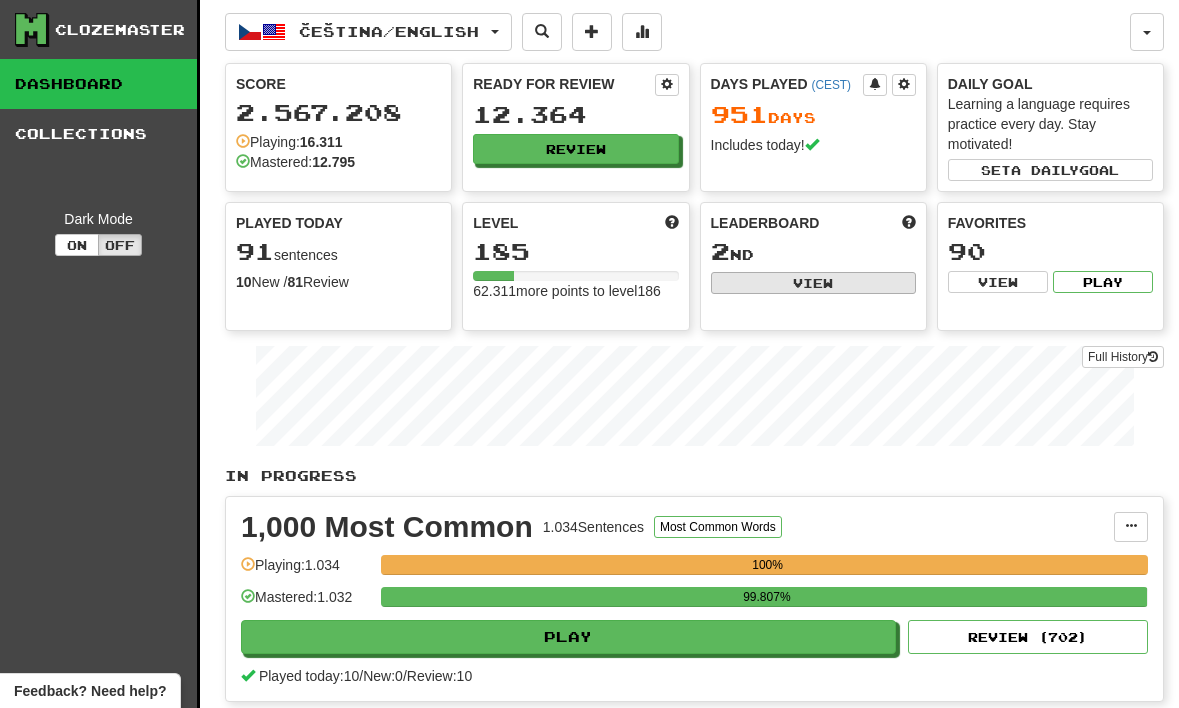 select on "**********" 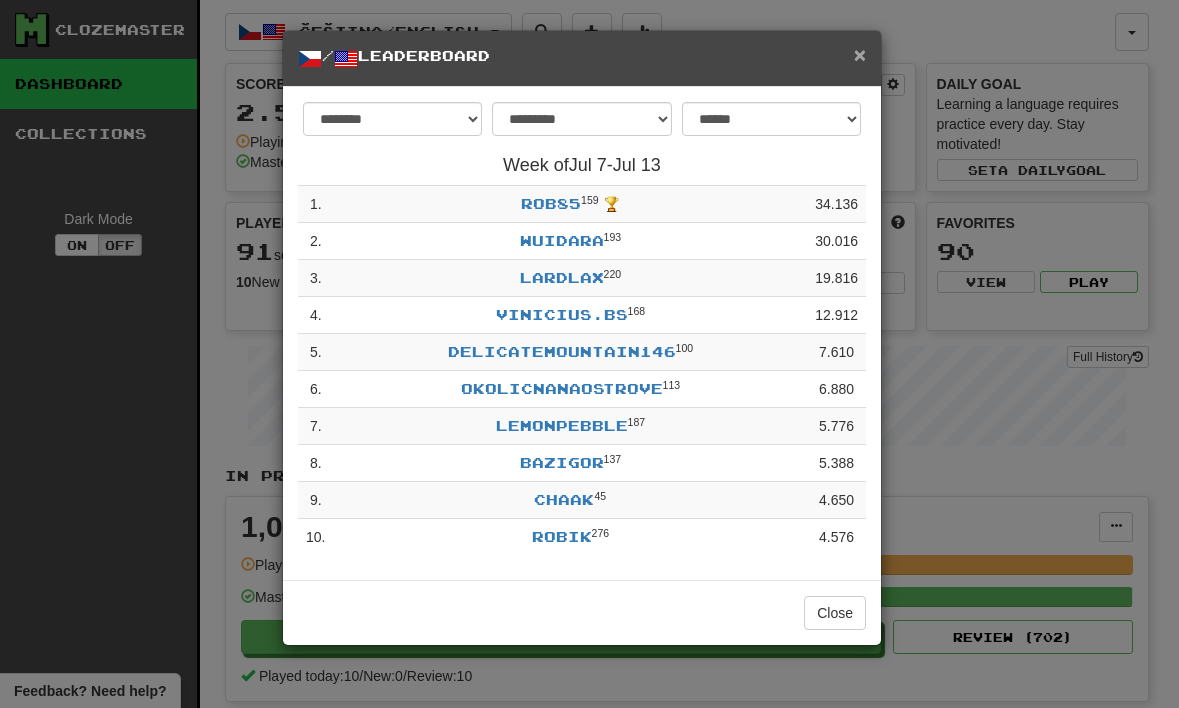 click on "×" at bounding box center [860, 54] 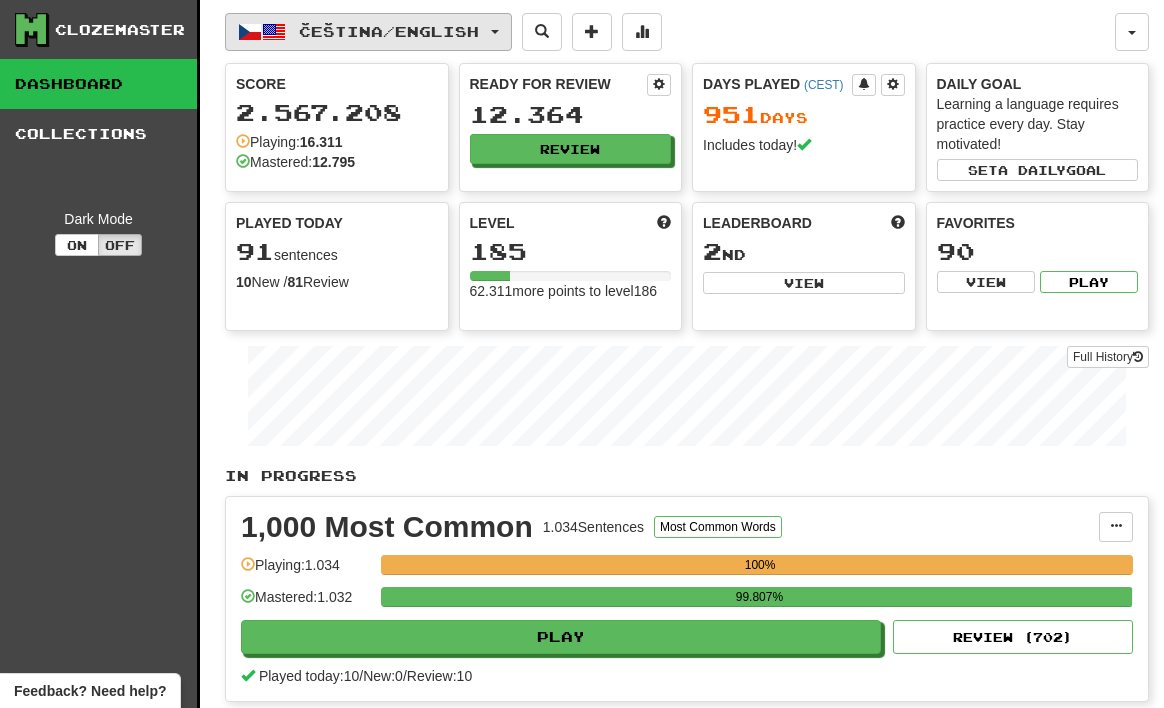 click on "Čeština  /  English" at bounding box center [368, 32] 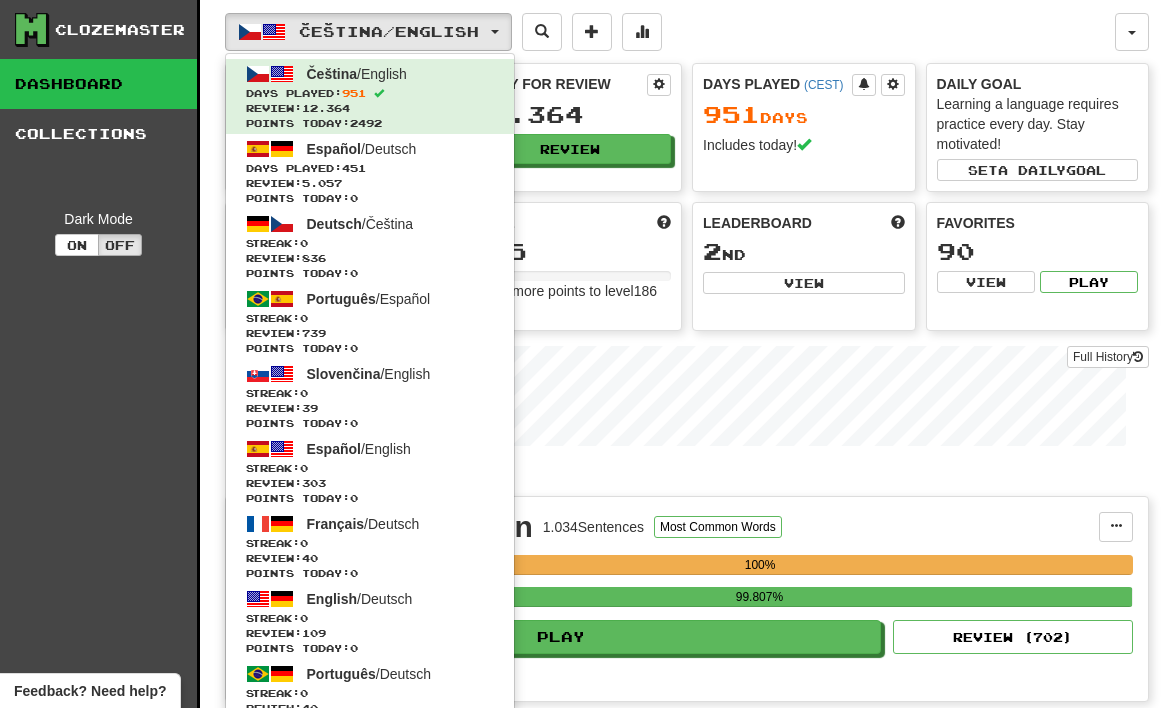 click on "Čeština  /  English Čeština  /  English Days Played:  951   Review:  12.364 Points today:  2492 Español  /  Deutsch Days Played:  451   Review:  5.057 Points today:  0 Deutsch  /  Čeština Streak:  0   Review:  836 Points today:  0 Português  /  Español Streak:  0   Review:  739 Points today:  0 Slovenčina  /  English Streak:  0   Review:  39 Points today:  0 Español  /  English Streak:  0   Review:  303 Points today:  0 Français  /  Deutsch Streak:  0   Review:  40 Points today:  0 English  /  Deutsch Streak:  0   Review:  109 Points today:  0 Português  /  Deutsch Streak:  0   Review:  40 Points today:  0 Română  /  English Streak:  0   Review:  20 Points today:  0 Latina  /  English Streak:  0   Review:  30 Points today:  0 Čeština  /  Français Streak:  0   Review:  0 Points today:  0 Deutsch  /  English Streak:  0   Review:  0 Points today:  0 English  /  Čeština Streak:  0   Review:  0 Points today:  0 Hrvatski  /  English Streak:  0   Review:  0 Points today:  0 Português  /  English" at bounding box center [670, 32] 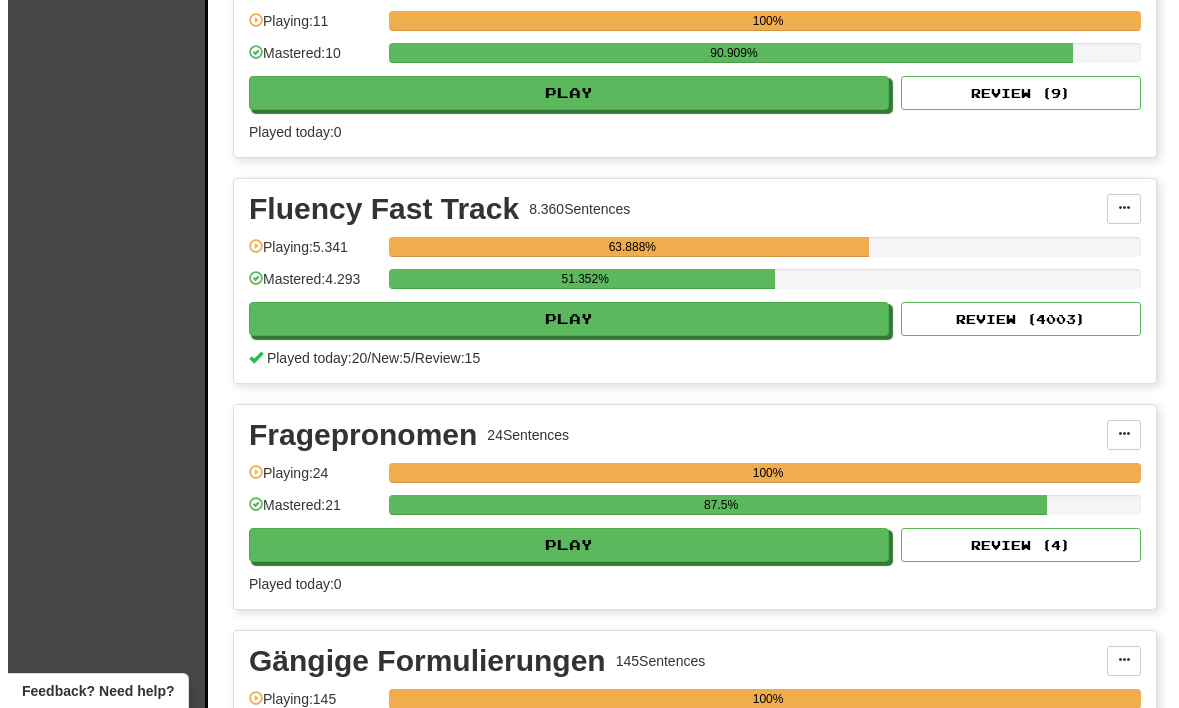 scroll, scrollTop: 3096, scrollLeft: 0, axis: vertical 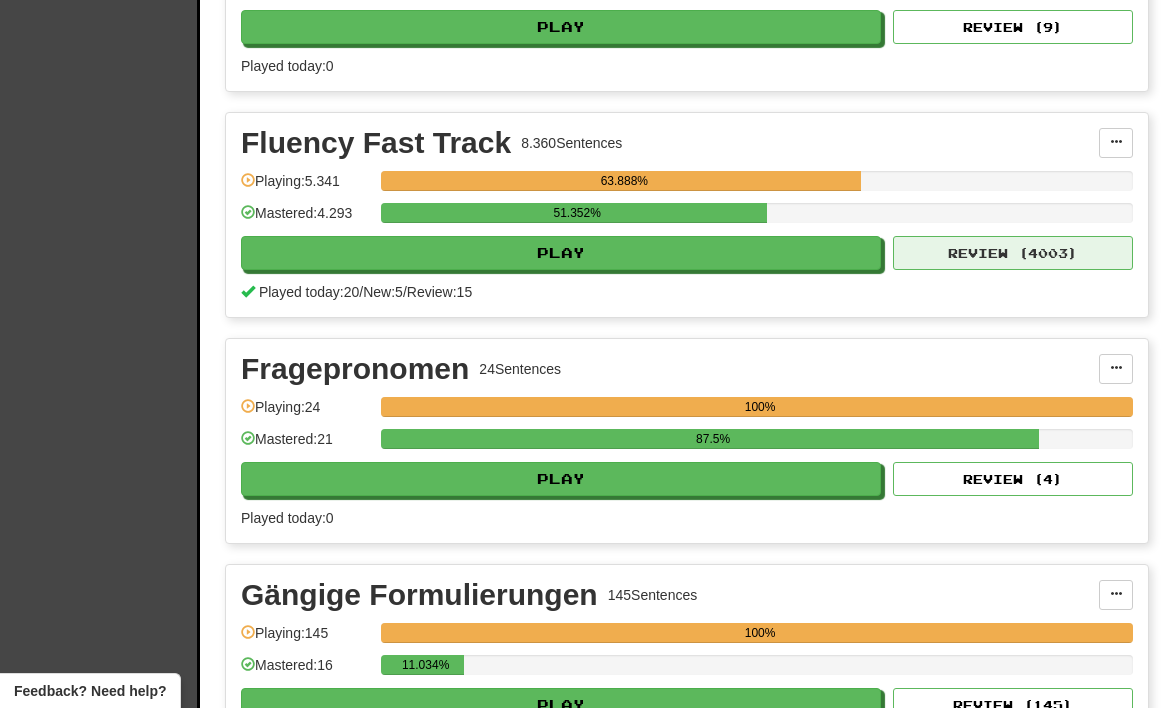 click on "Review ( 4003 )" at bounding box center (1013, 253) 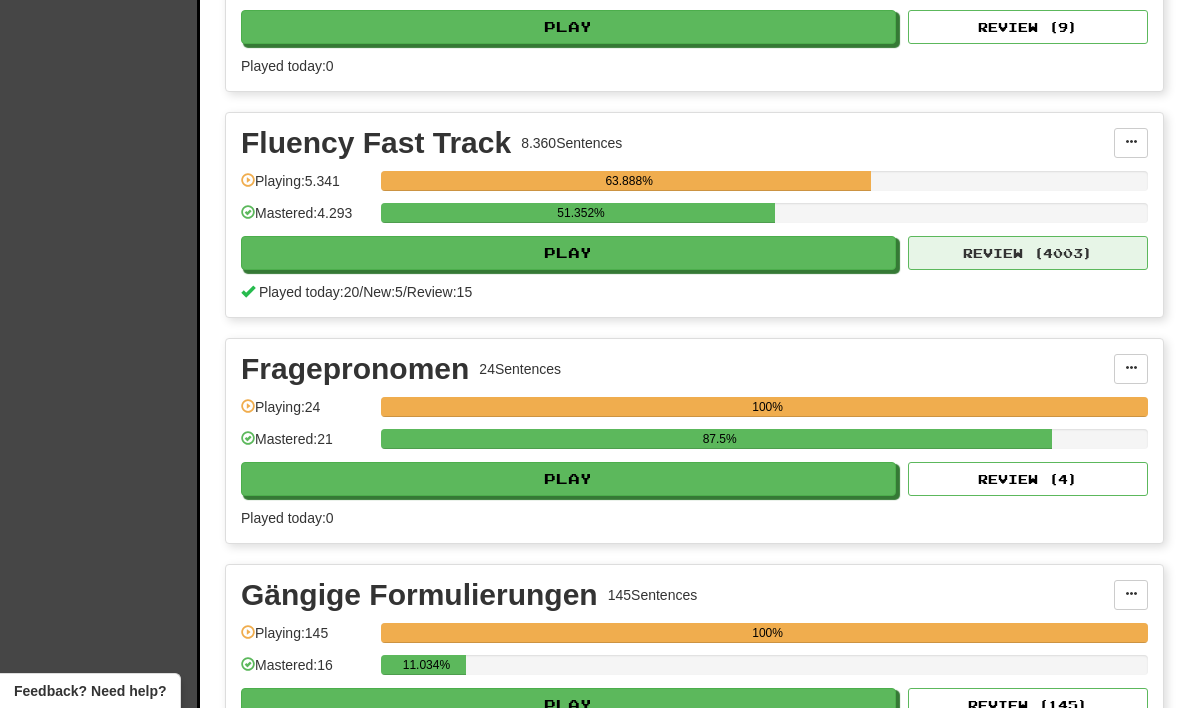 select on "**" 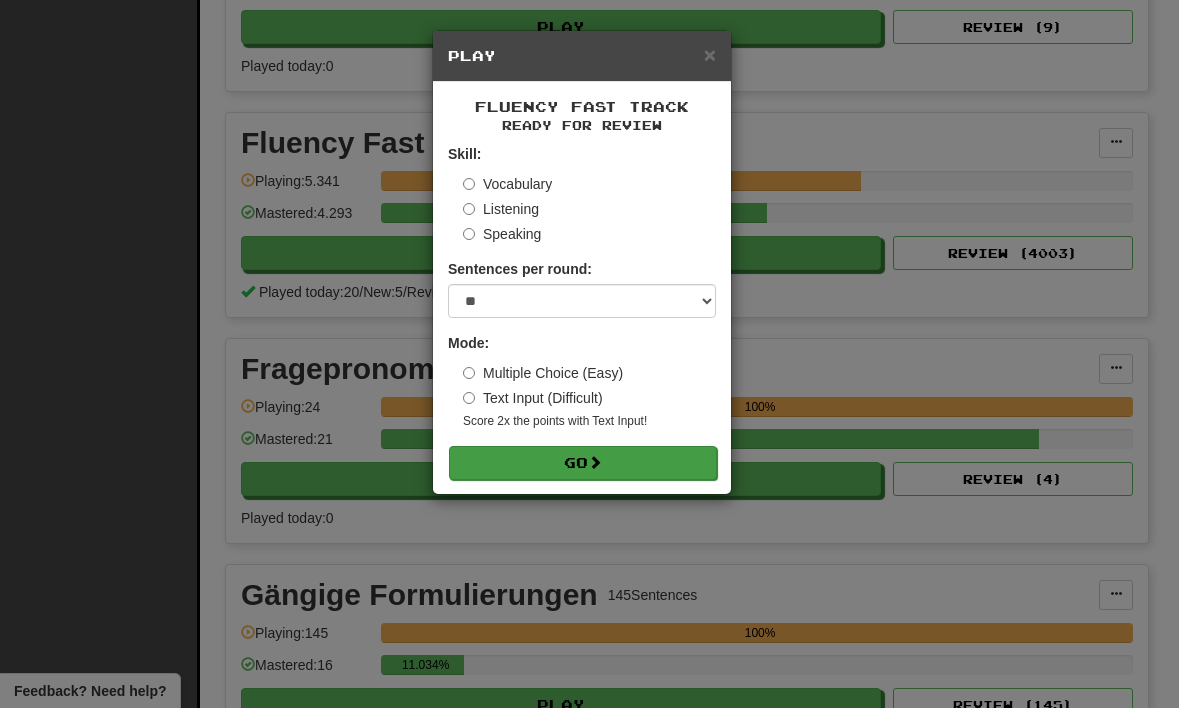 click on "Go" at bounding box center (583, 463) 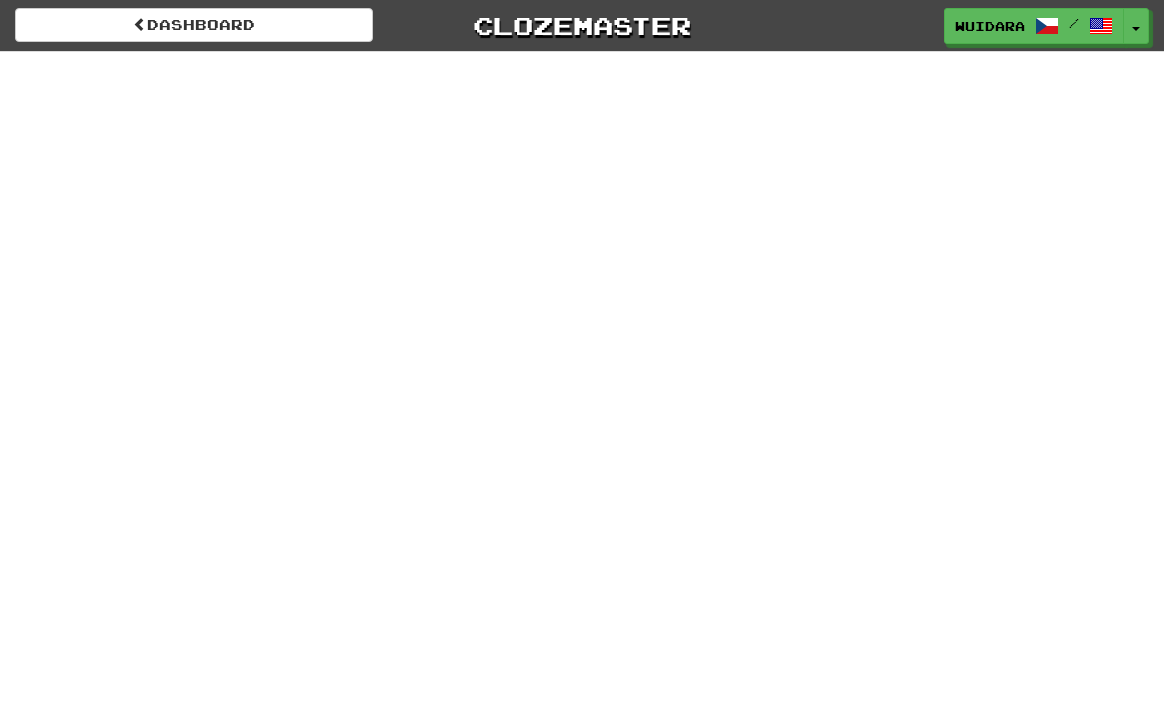 scroll, scrollTop: 0, scrollLeft: 0, axis: both 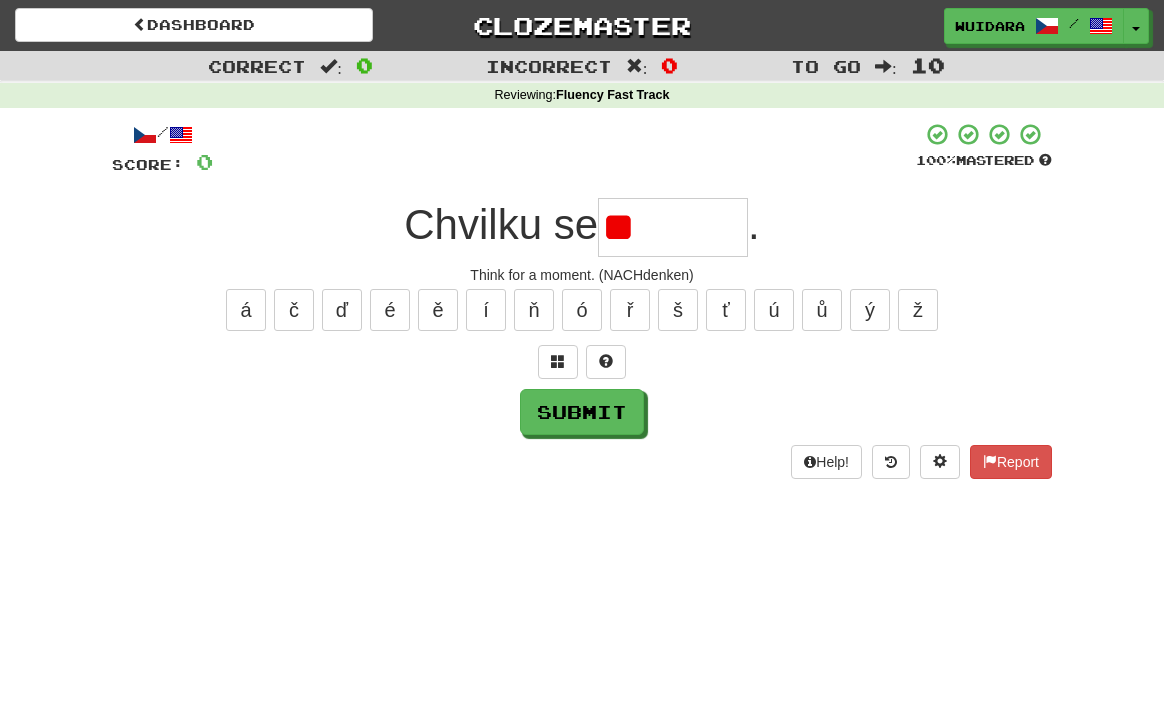 type on "*" 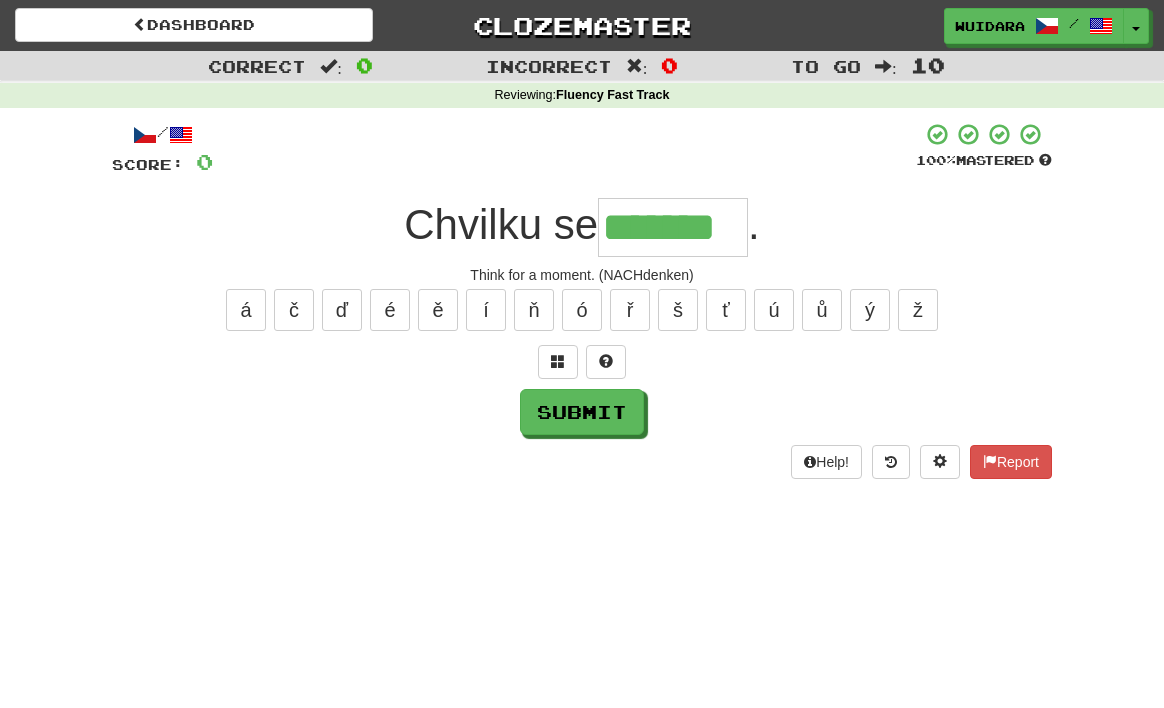 type on "*******" 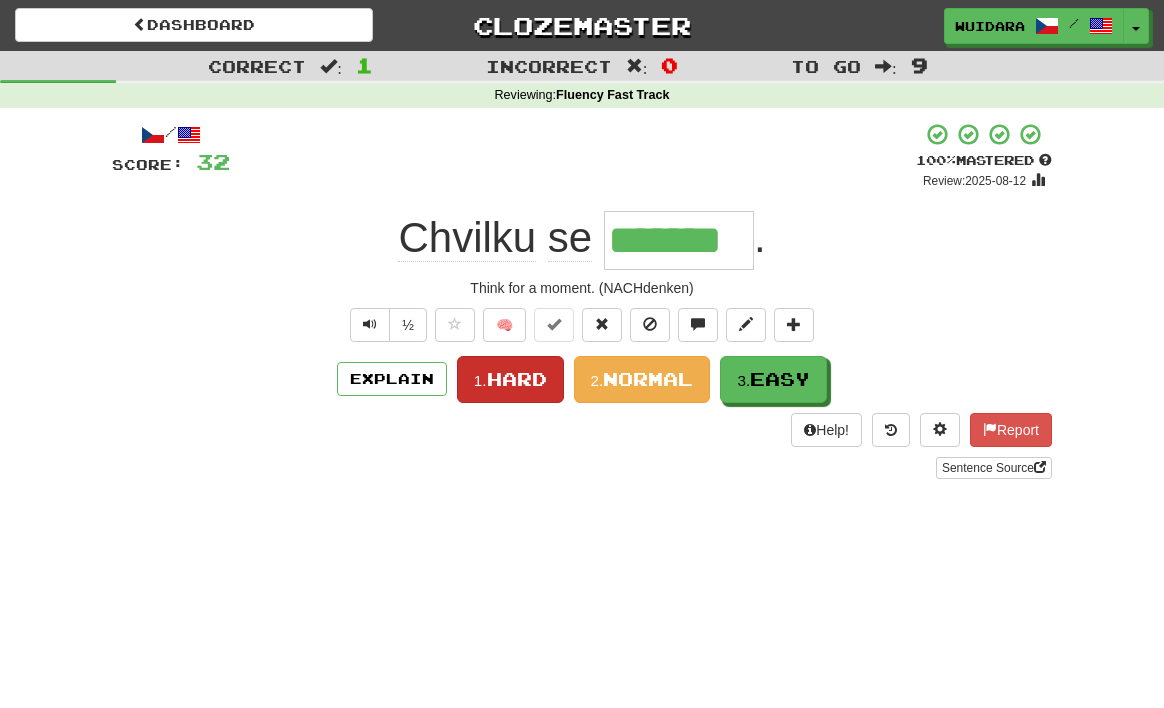 click on "Hard" at bounding box center (517, 379) 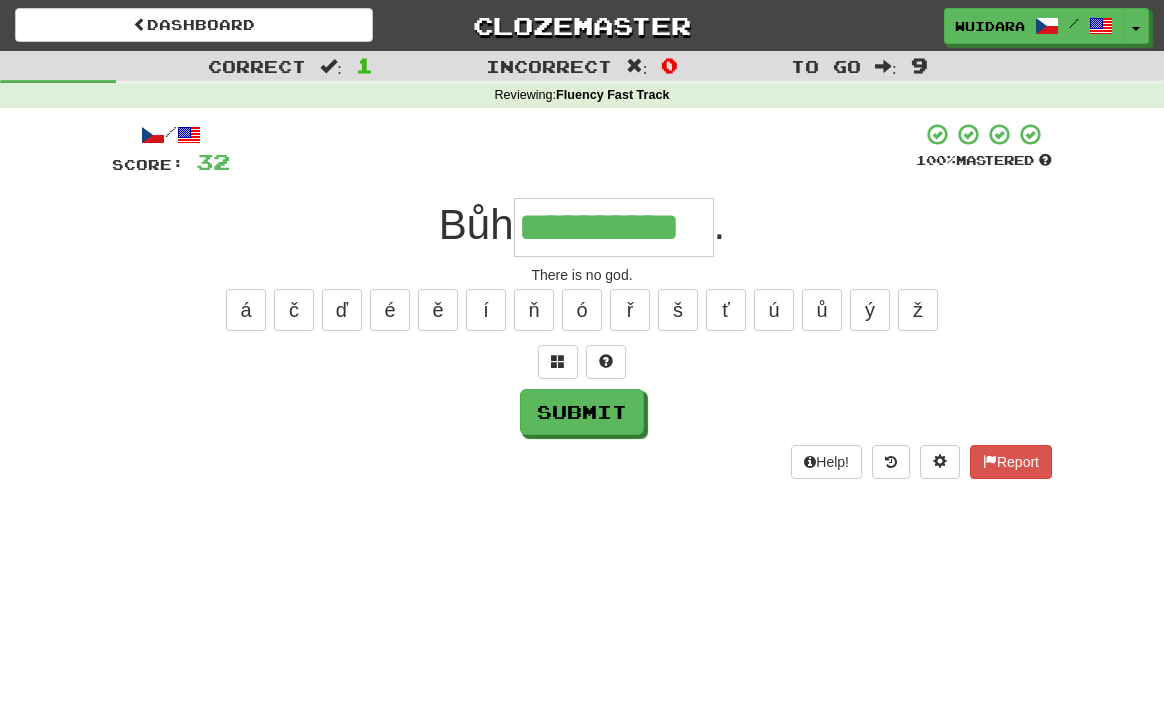 type on "**********" 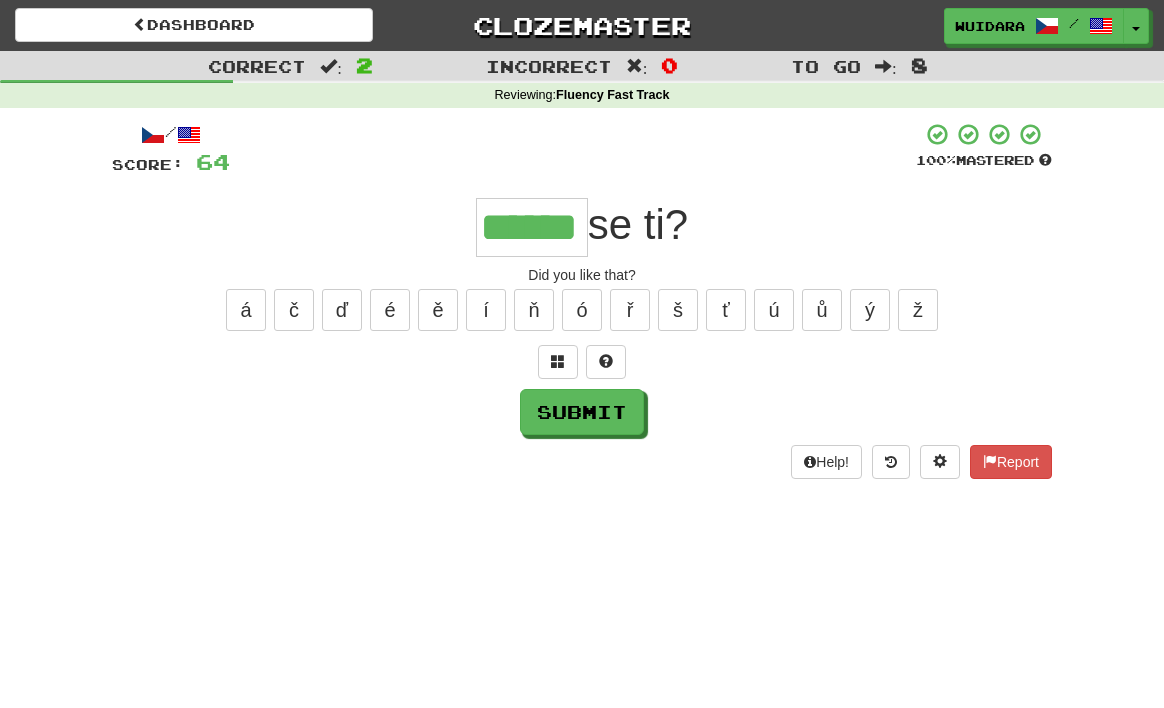 type on "******" 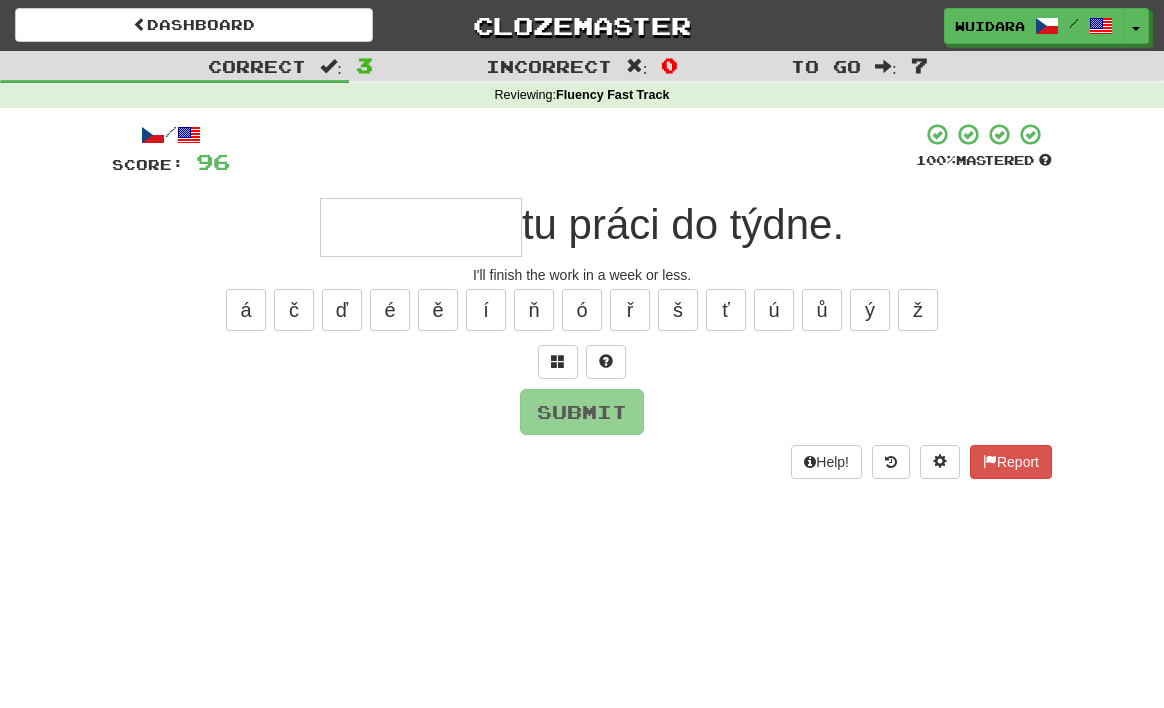 type on "*" 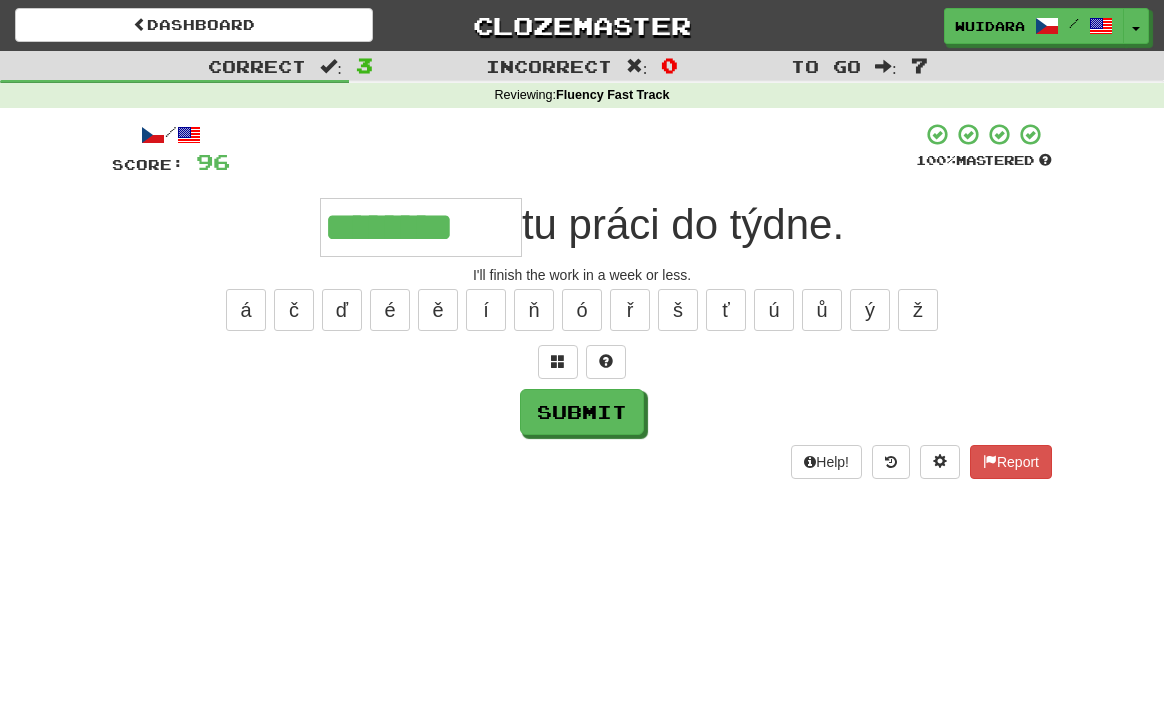 type on "********" 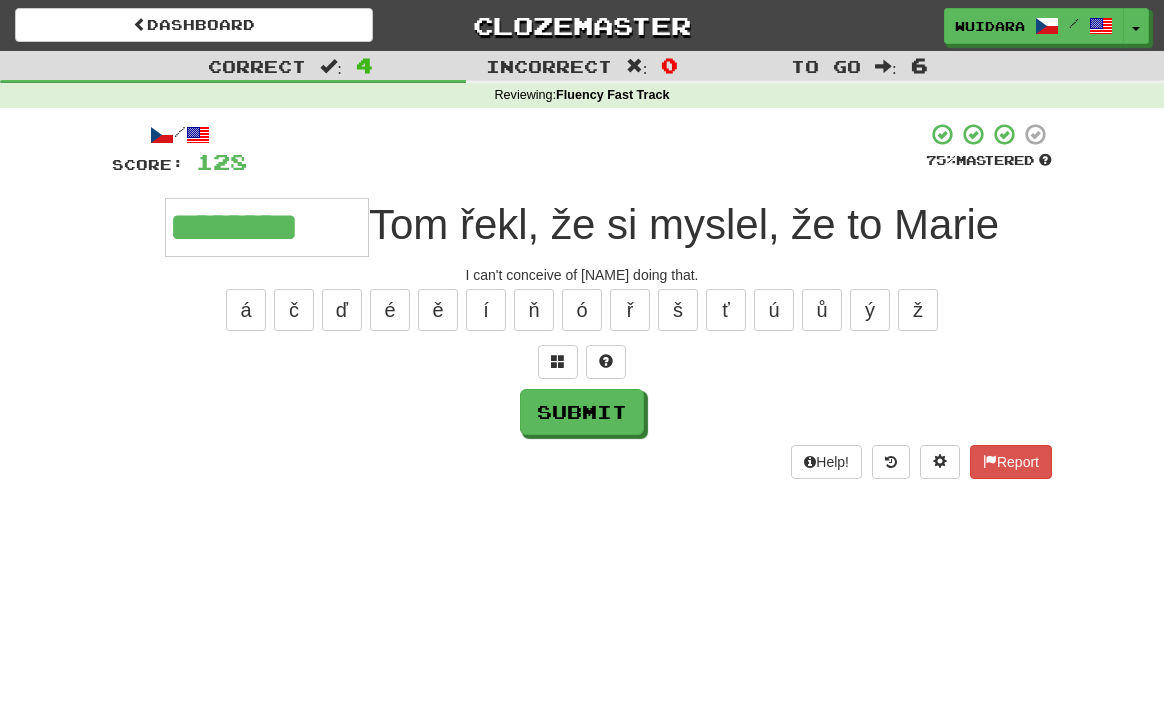 type on "********" 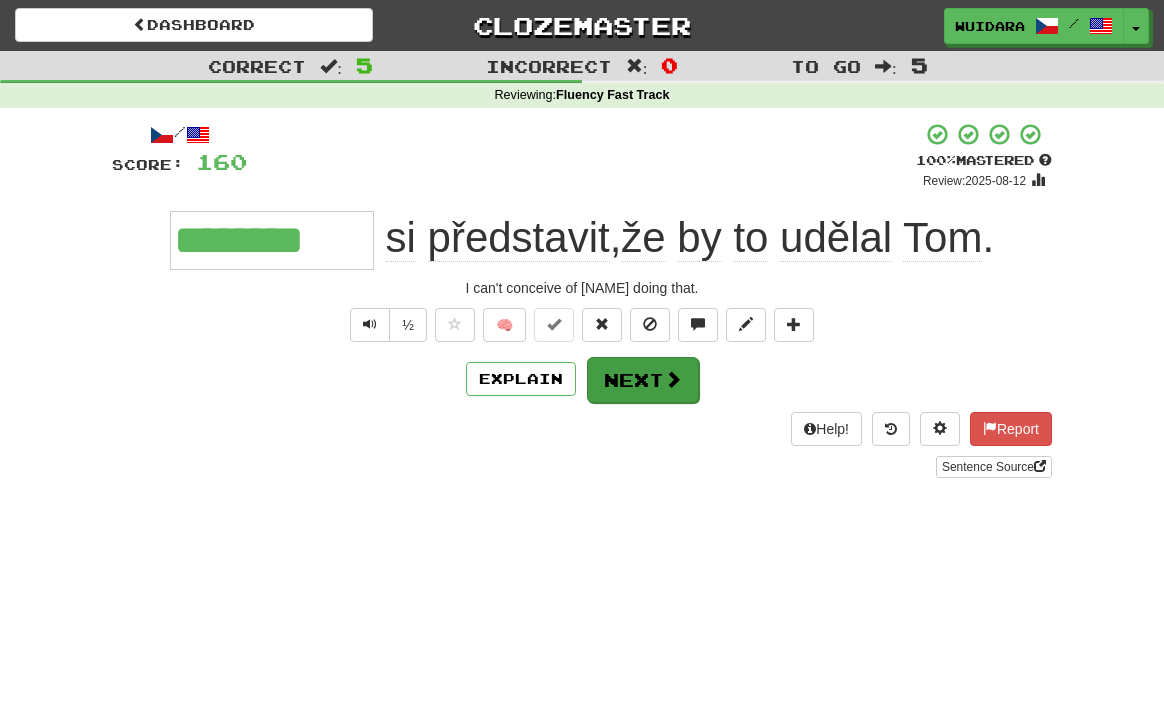 click on "Next" at bounding box center (643, 380) 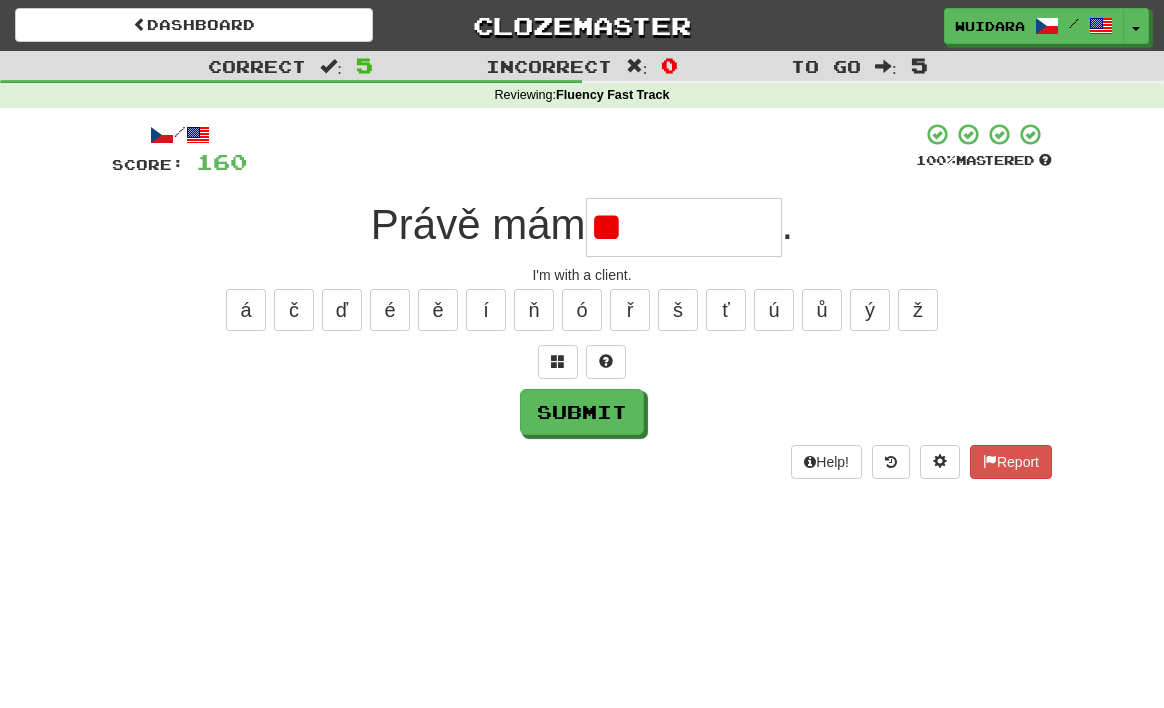 type on "*" 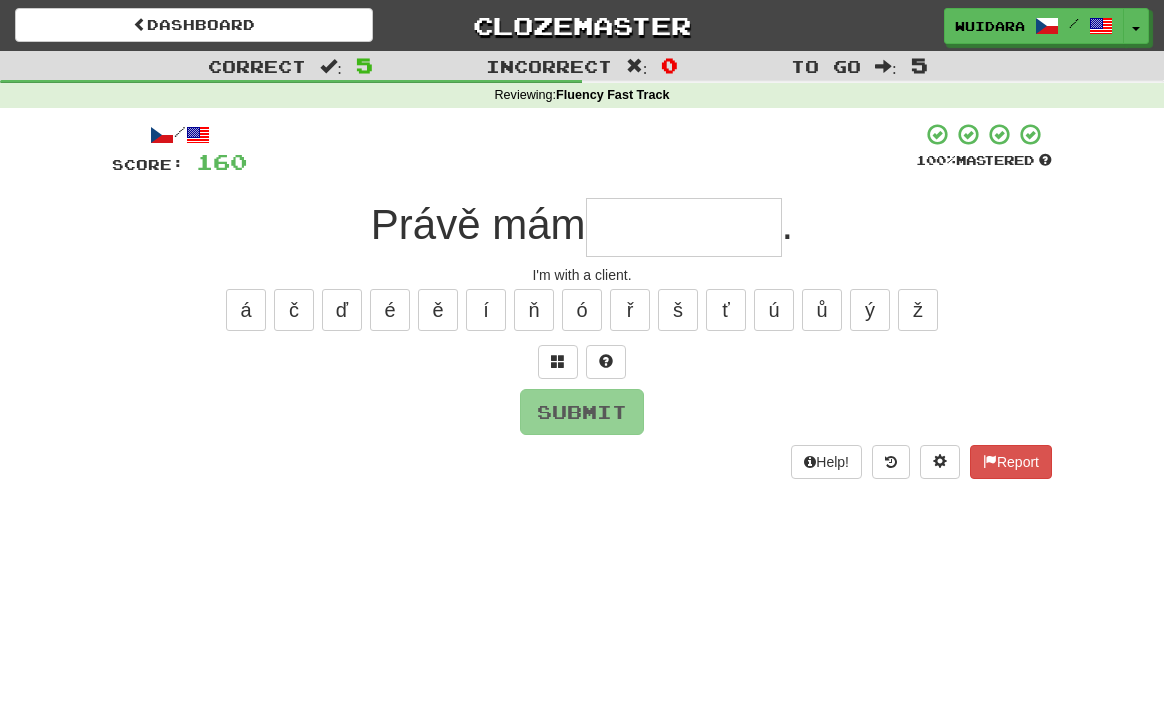 type on "*" 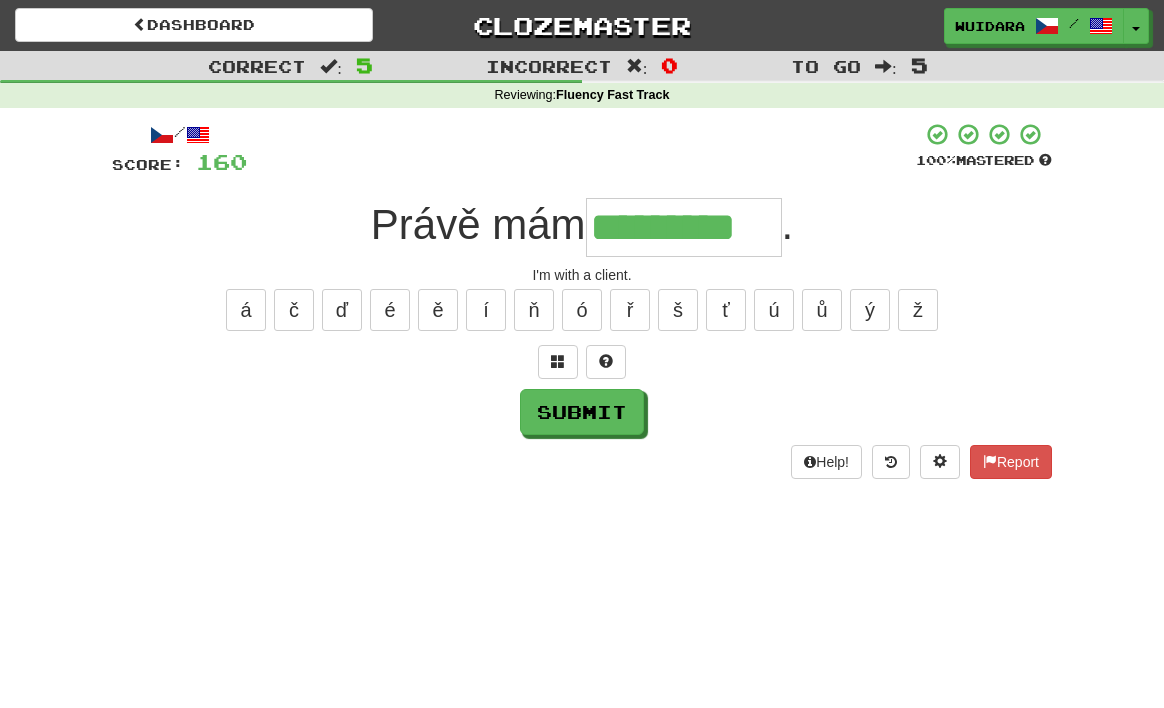 type on "*********" 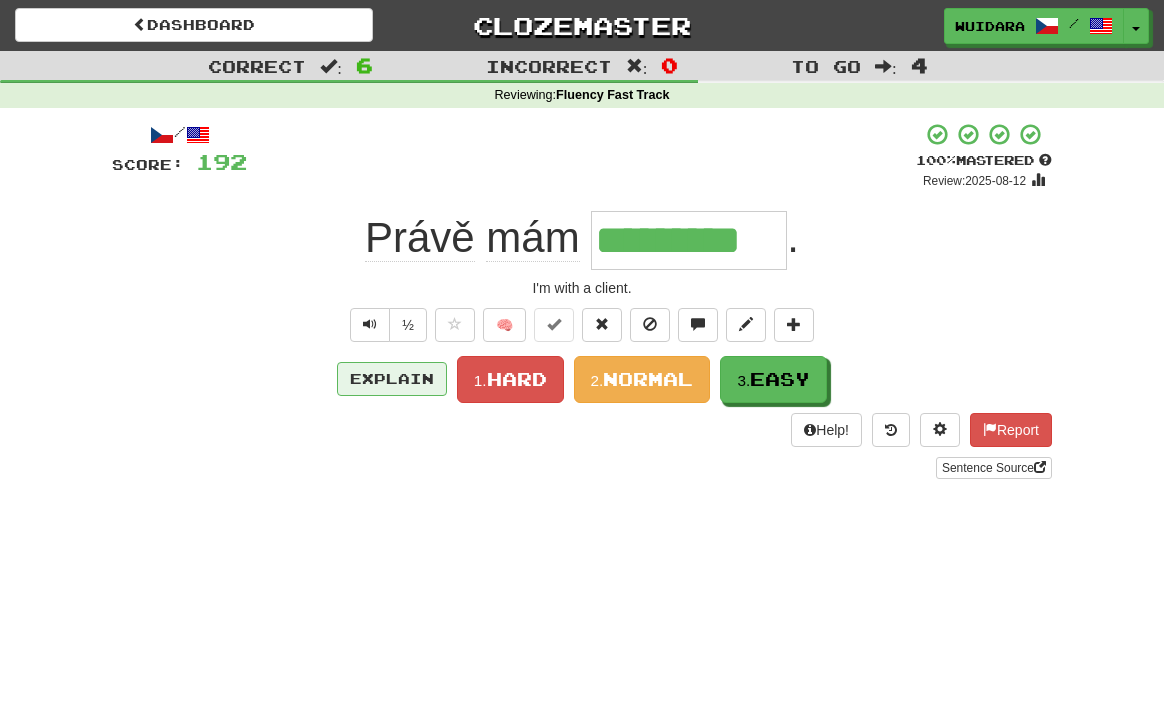click on "Explain" at bounding box center [392, 379] 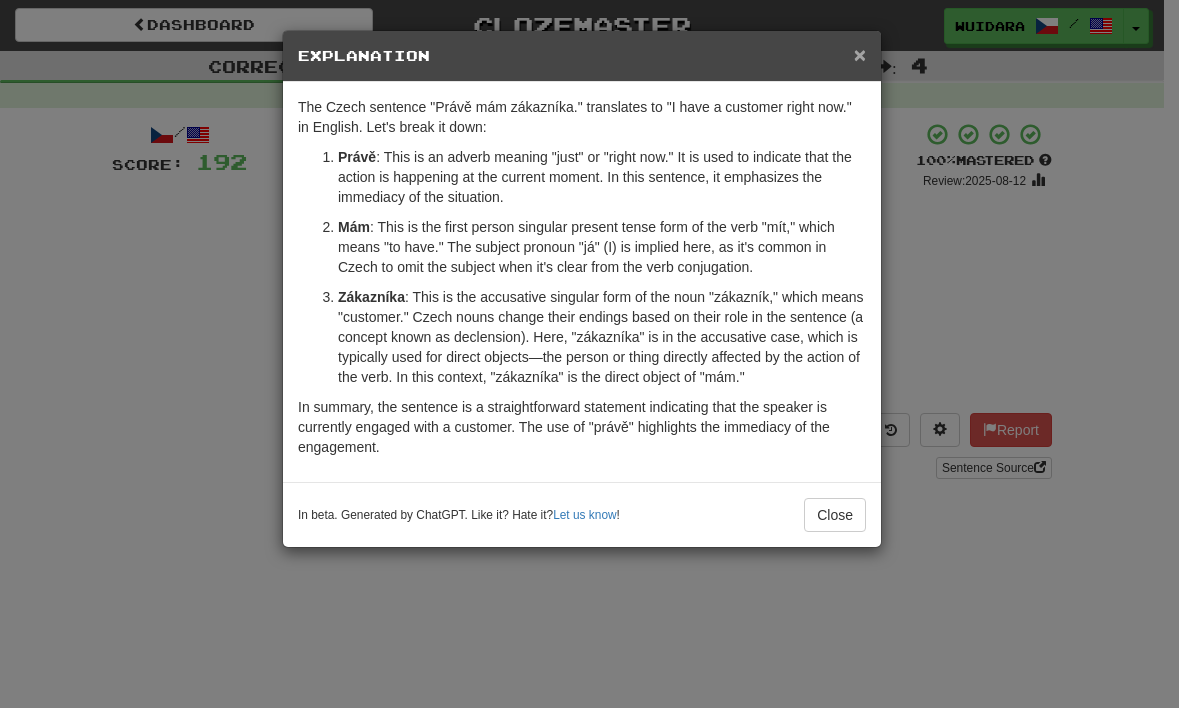 click on "×" at bounding box center (860, 54) 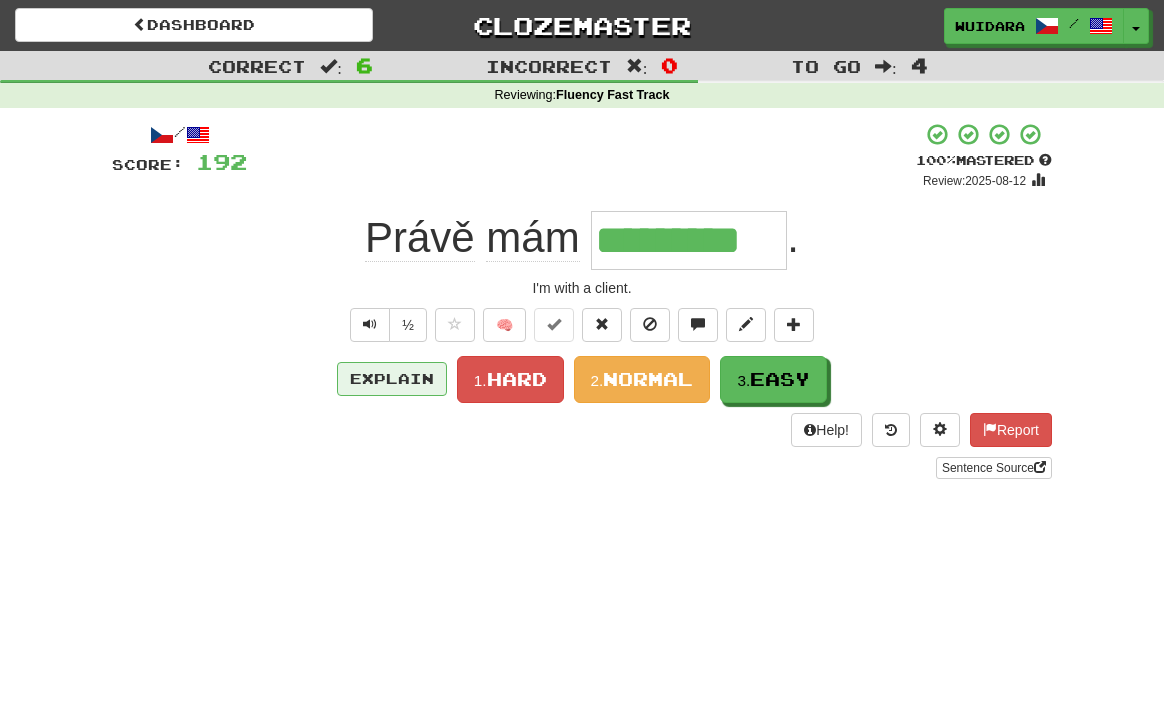 click on "Explain" at bounding box center (392, 379) 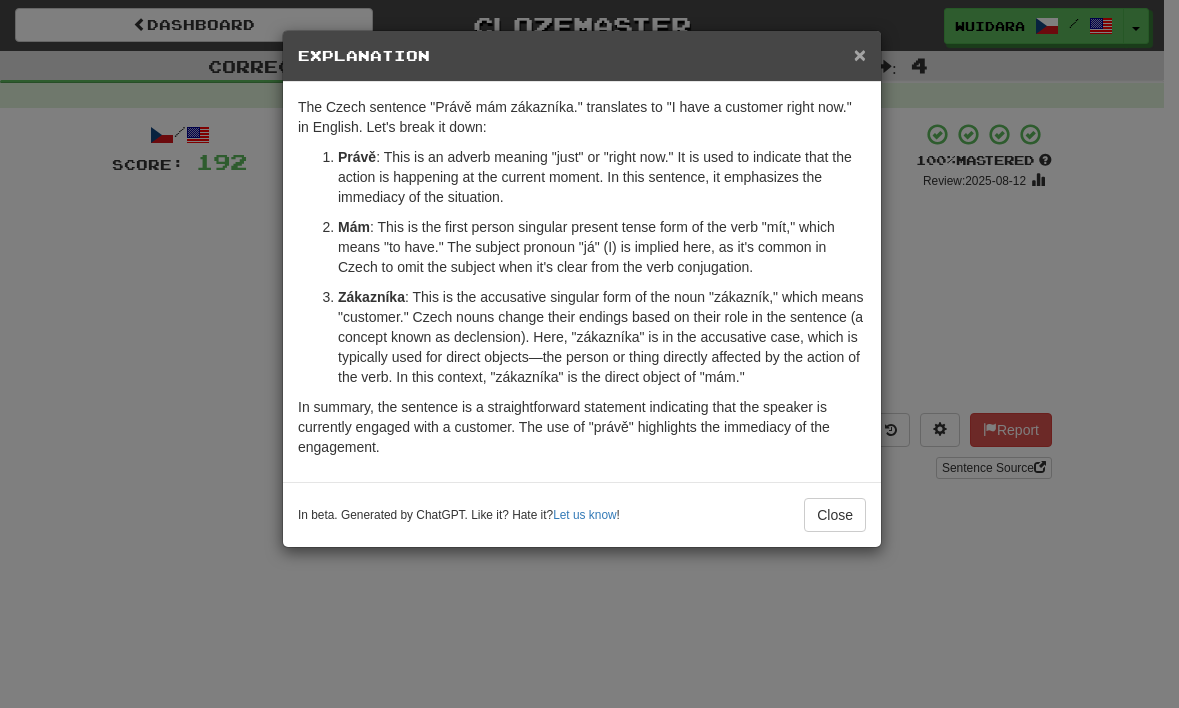 click on "×" at bounding box center (860, 54) 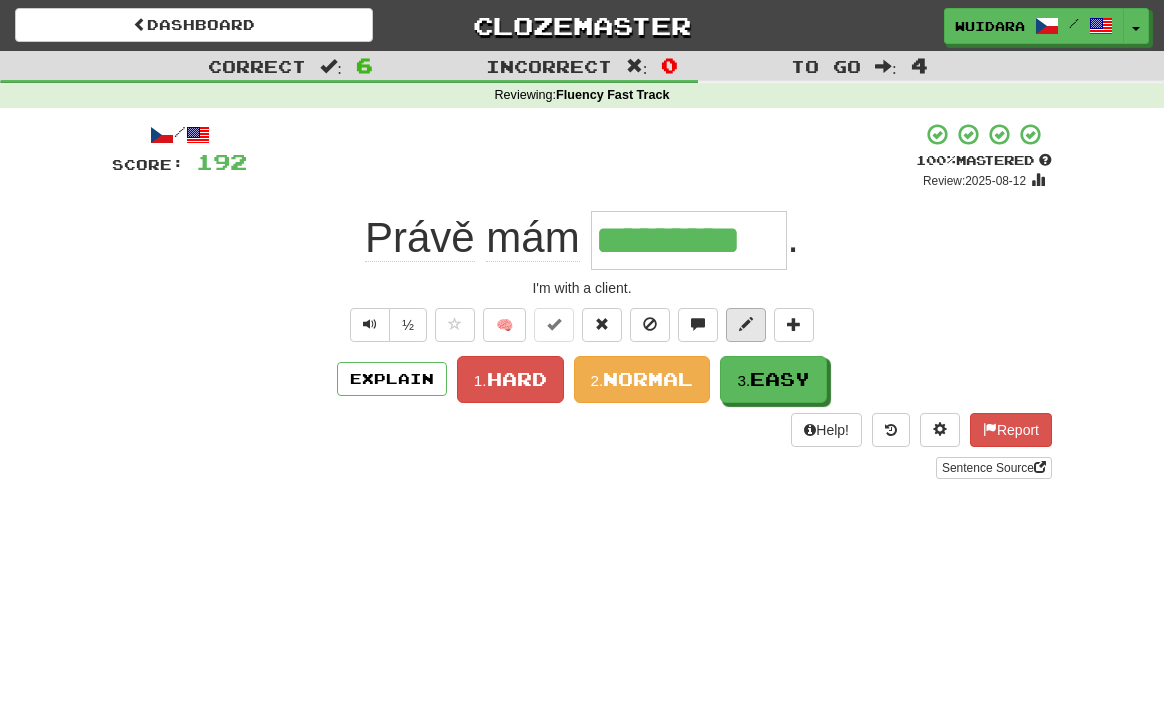 click at bounding box center (746, 324) 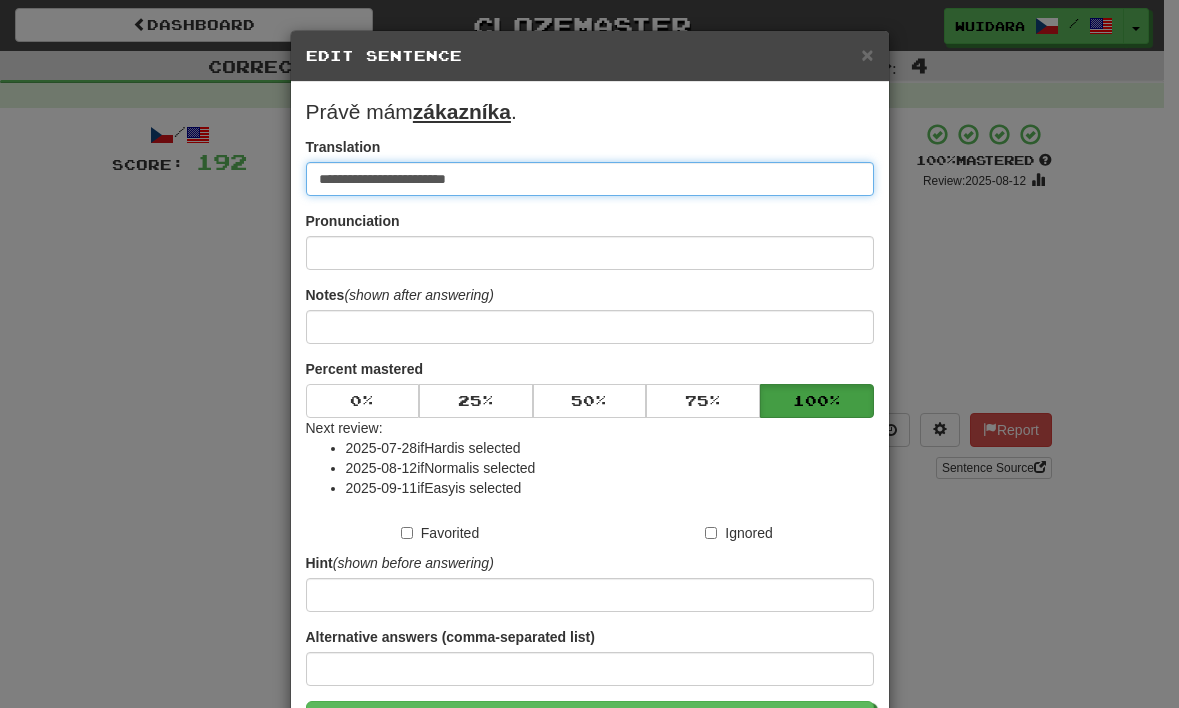type on "**********" 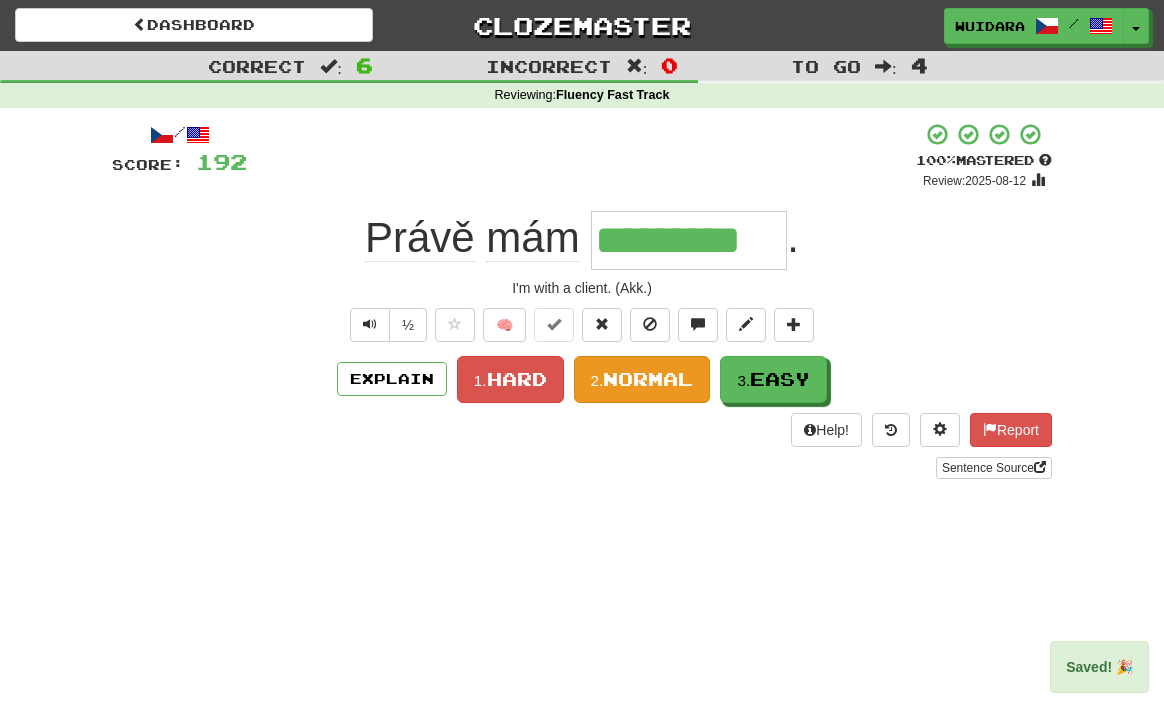 click on "Normal" at bounding box center [648, 379] 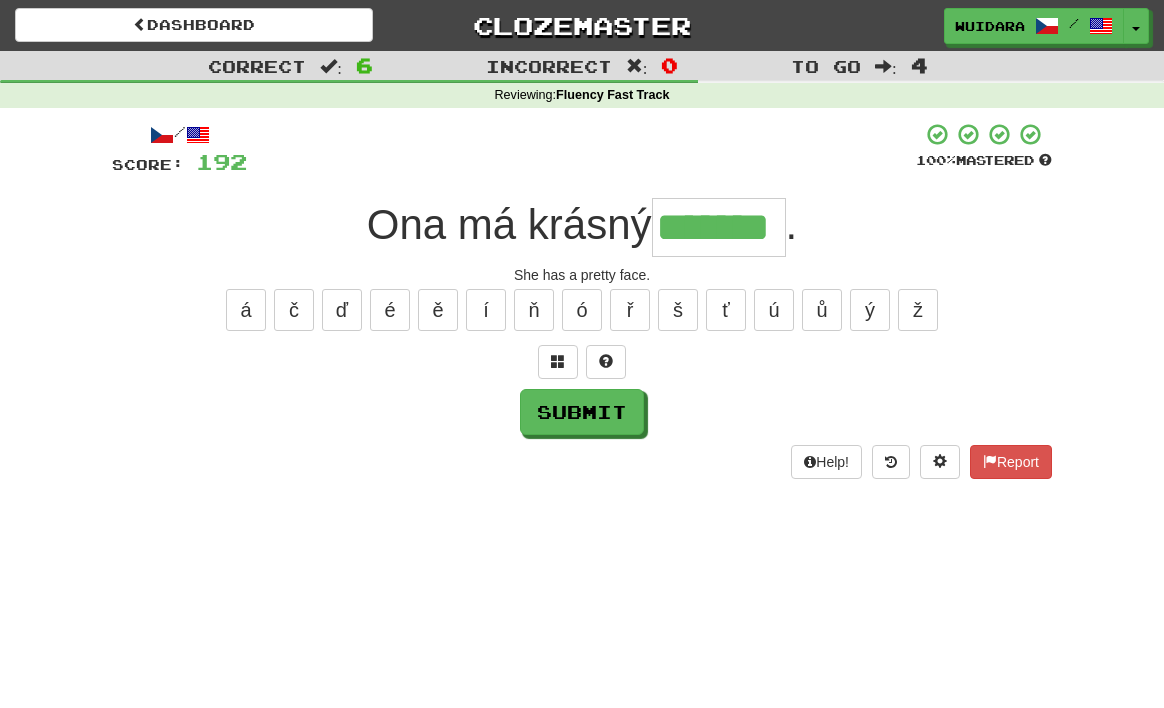 type on "*******" 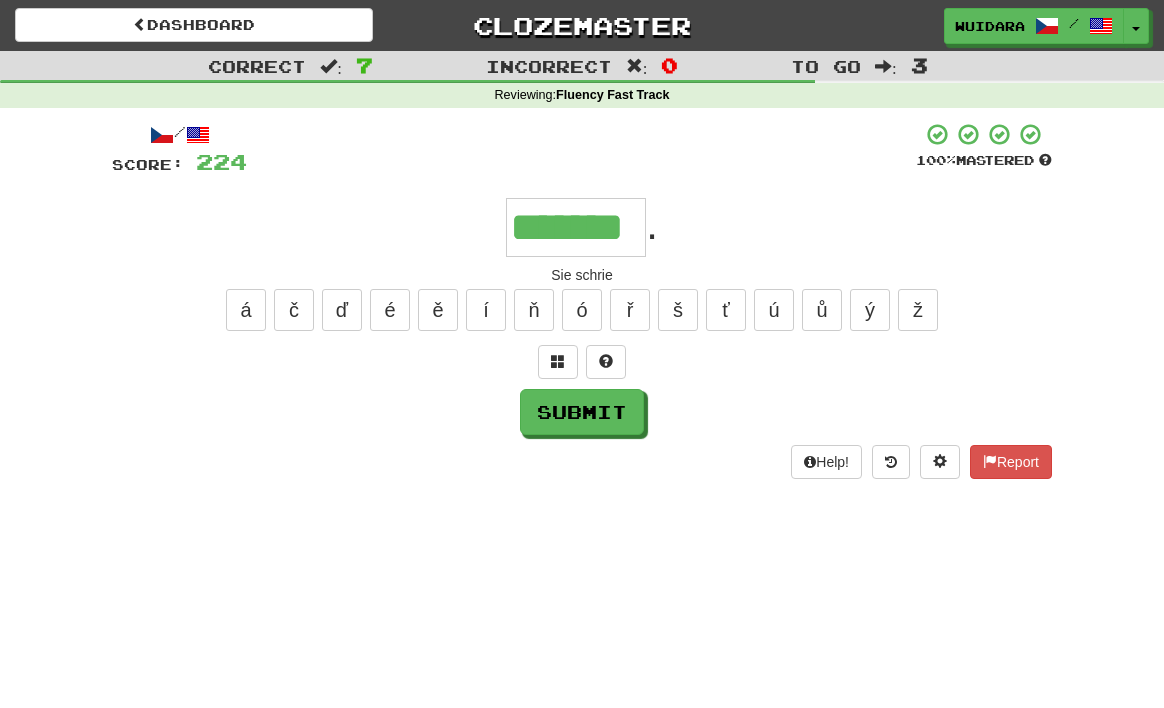type on "*******" 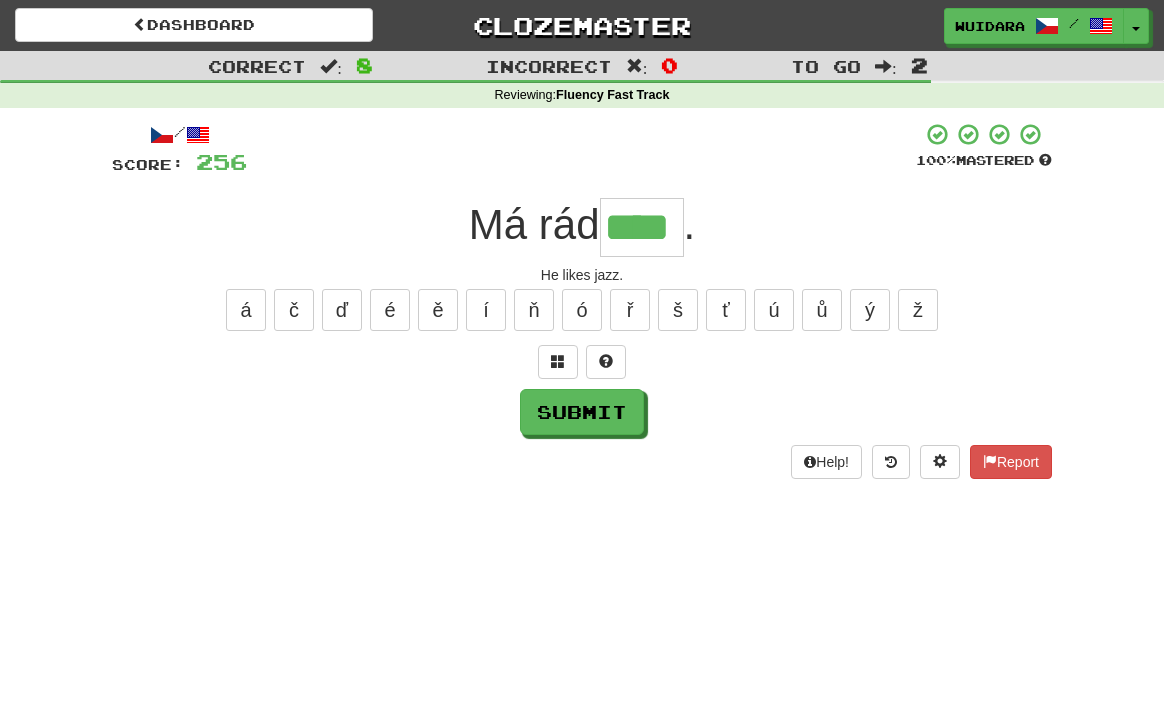 type on "****" 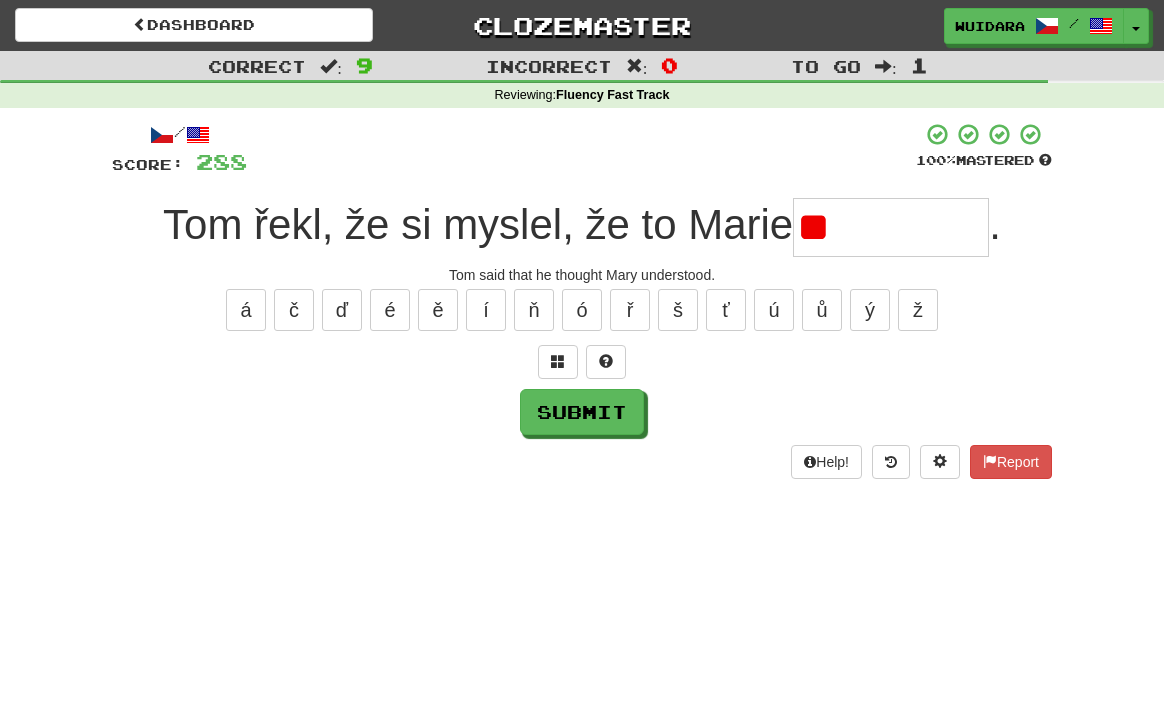type on "*" 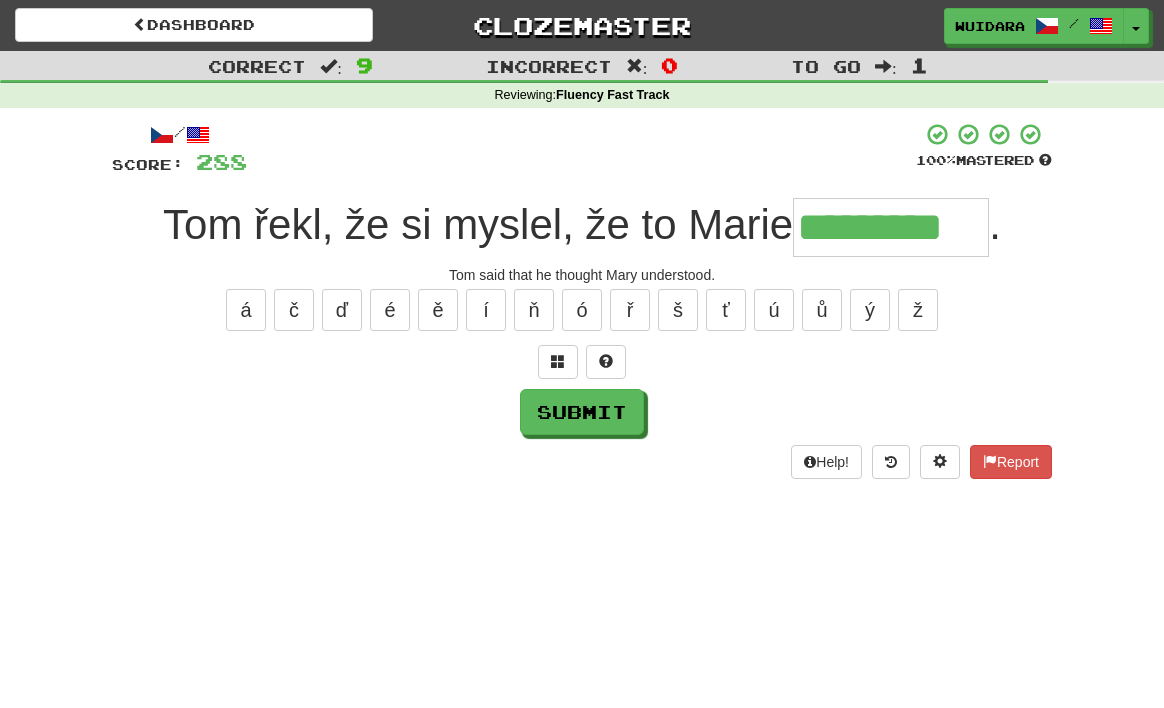 type on "*********" 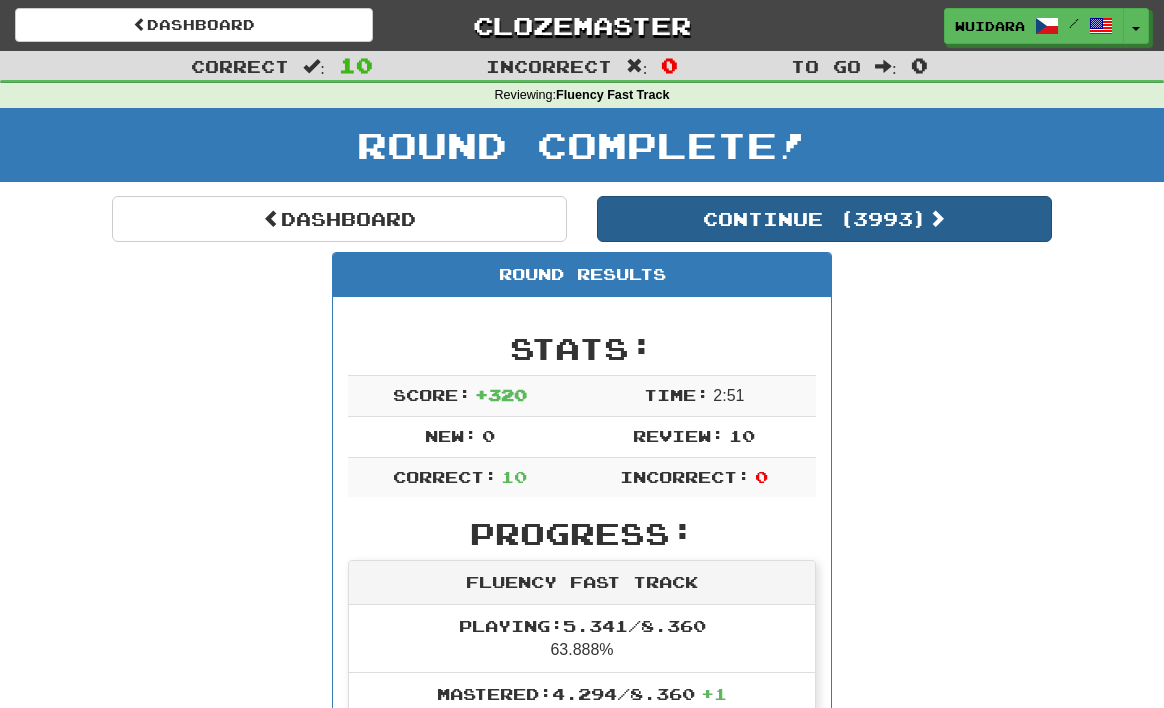 click on "Continue ( 3993 )" at bounding box center (824, 219) 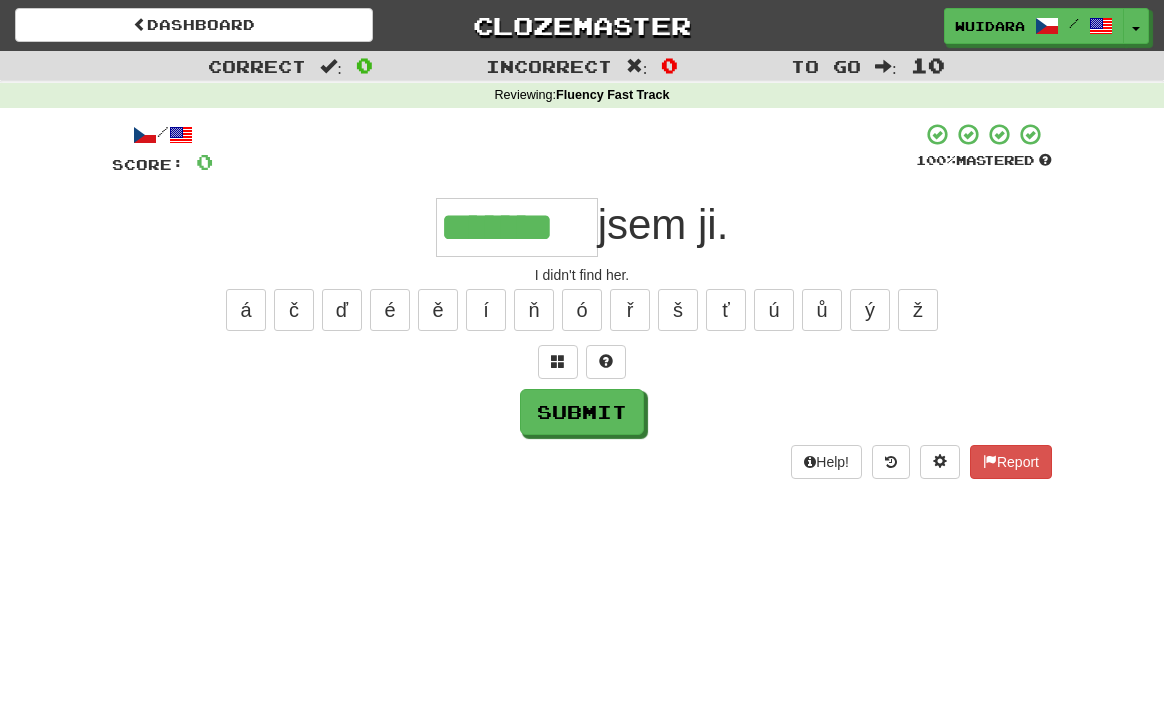 type on "*******" 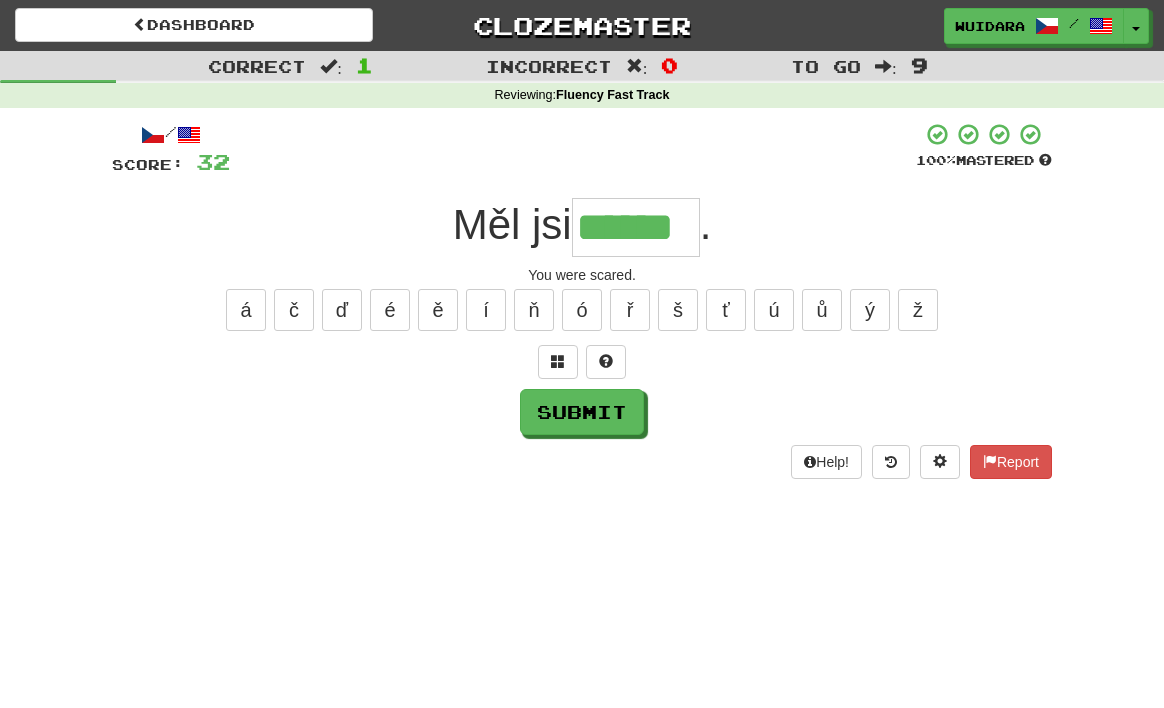 type on "******" 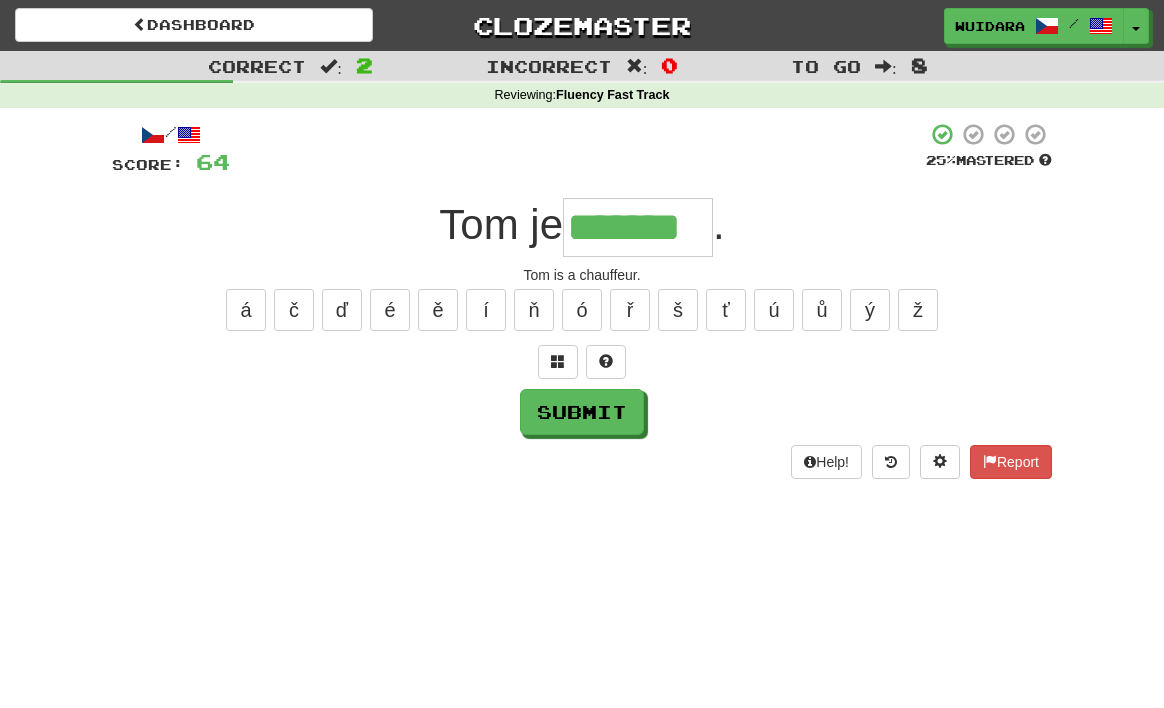 type on "*******" 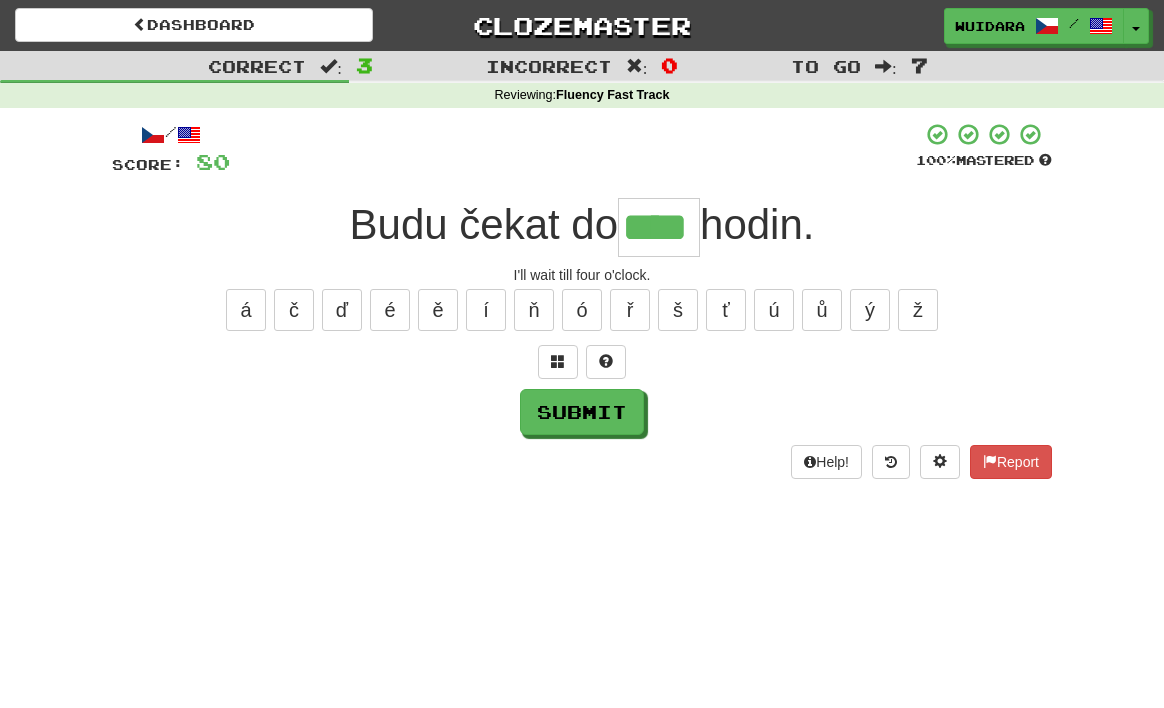 type on "****" 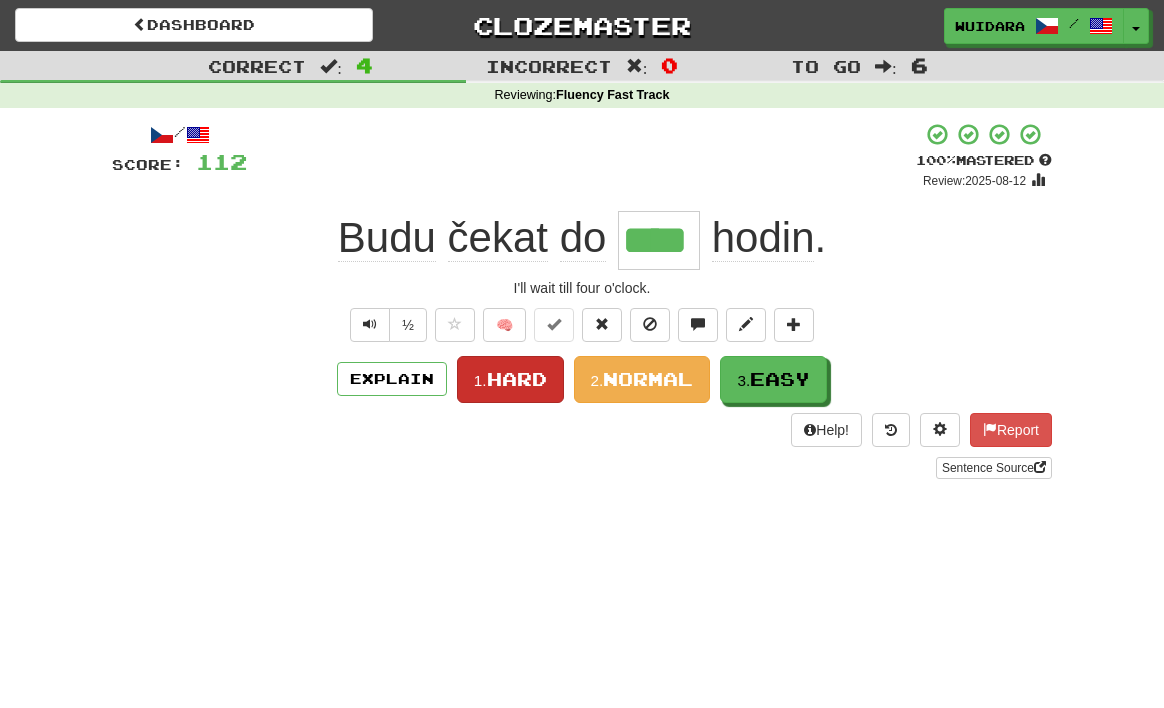 click on "Hard" at bounding box center [517, 379] 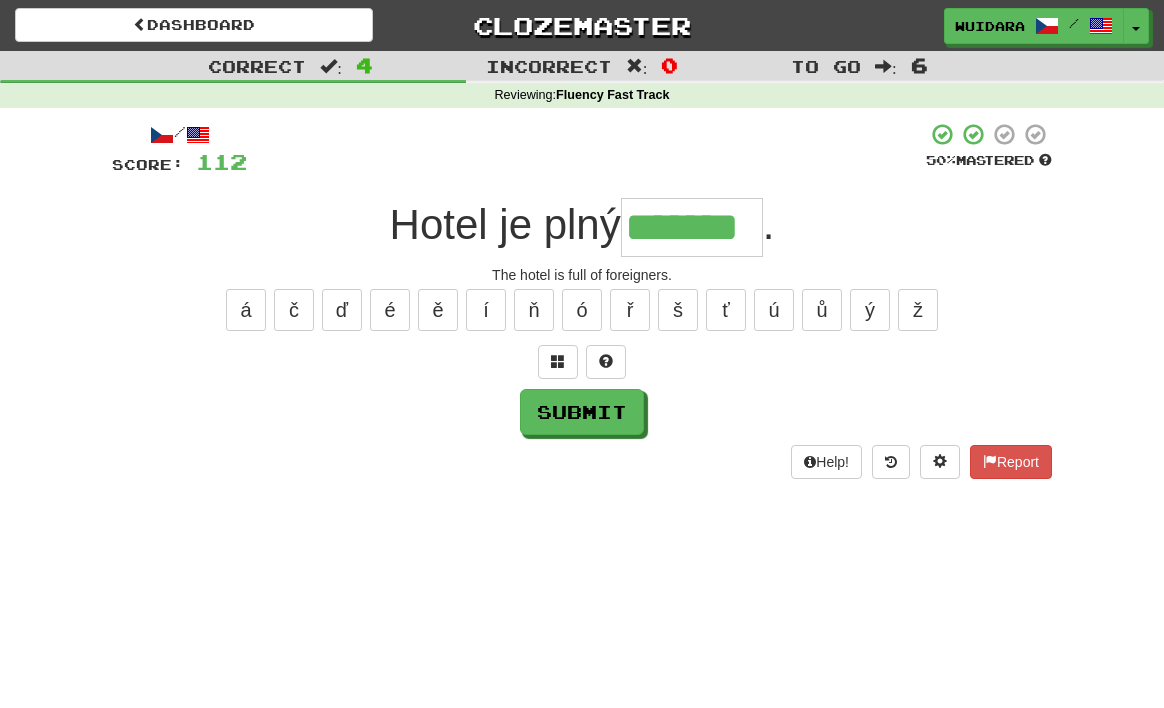 type on "*******" 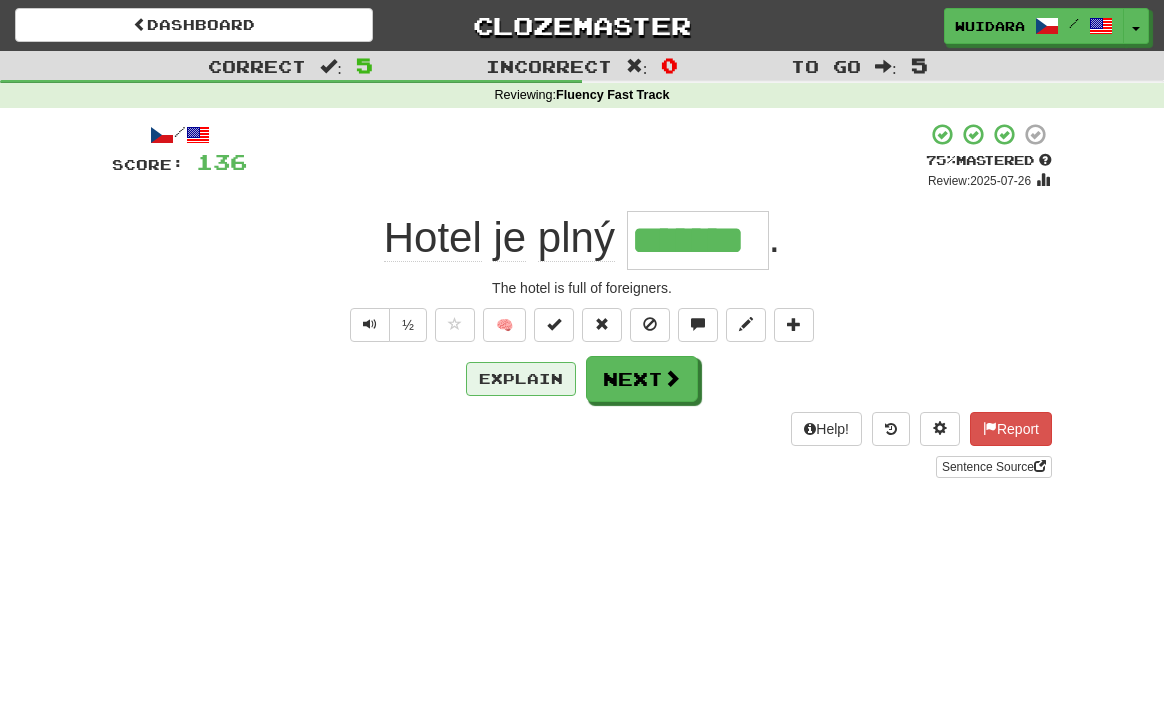 click on "Explain" at bounding box center (521, 379) 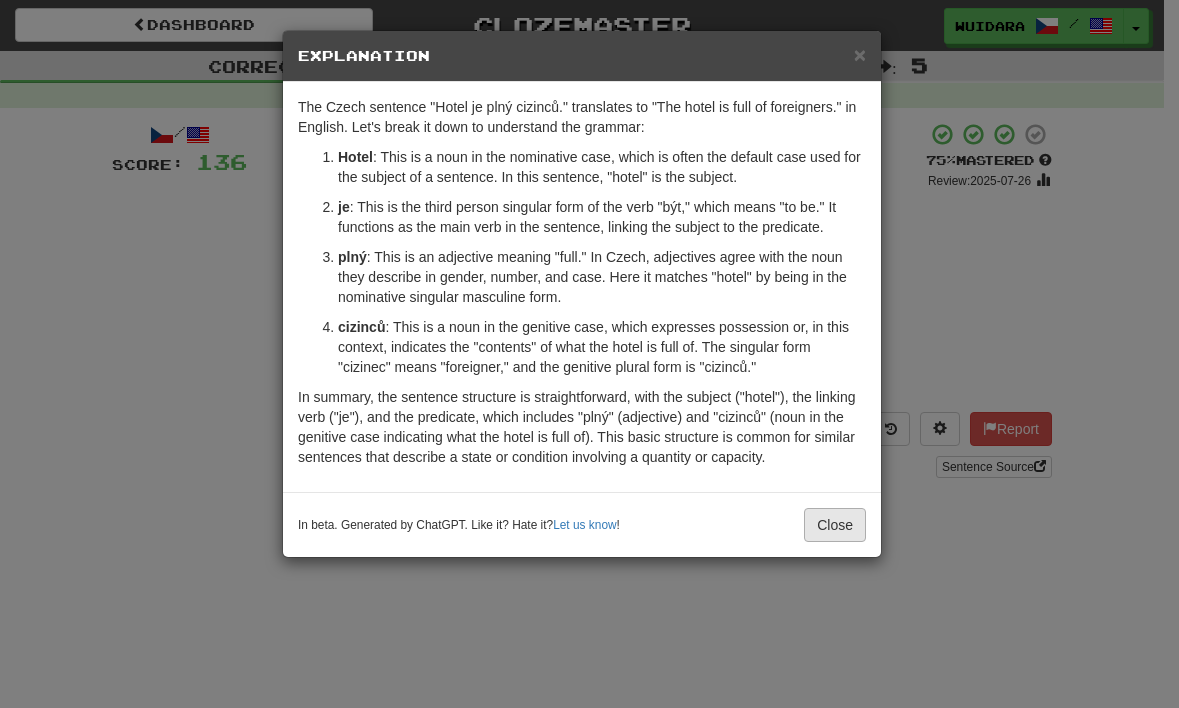 click on "Close" at bounding box center [835, 525] 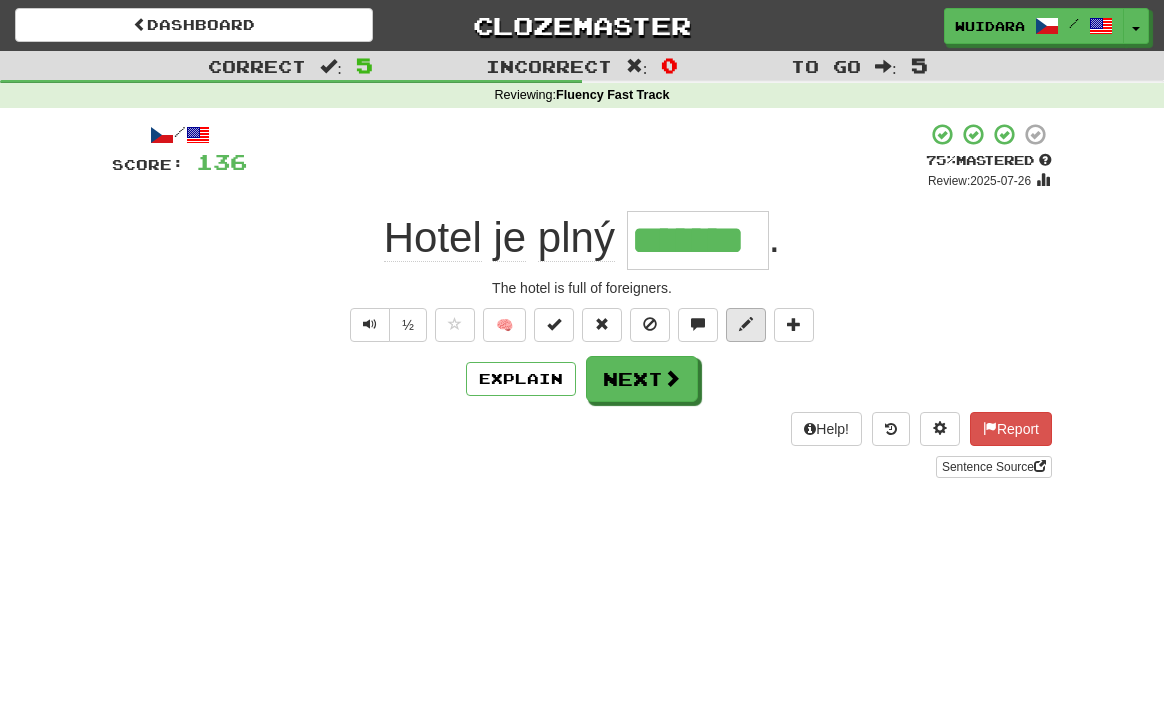 click at bounding box center [746, 325] 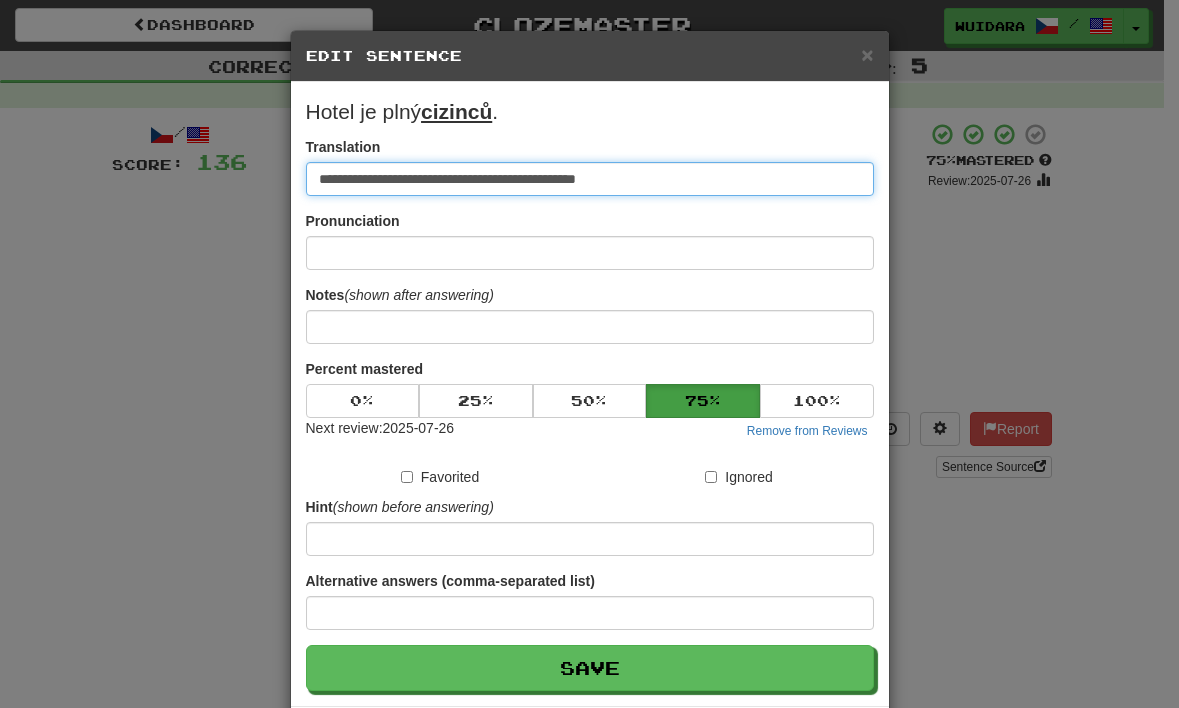 type on "**********" 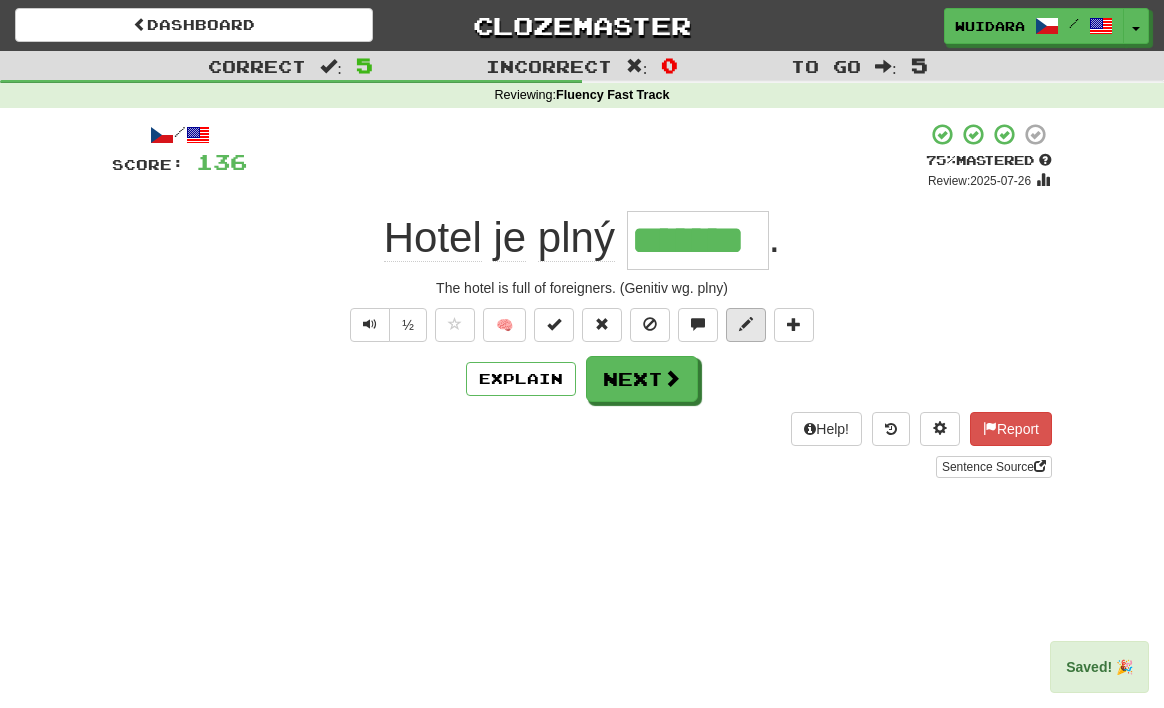 click at bounding box center (746, 324) 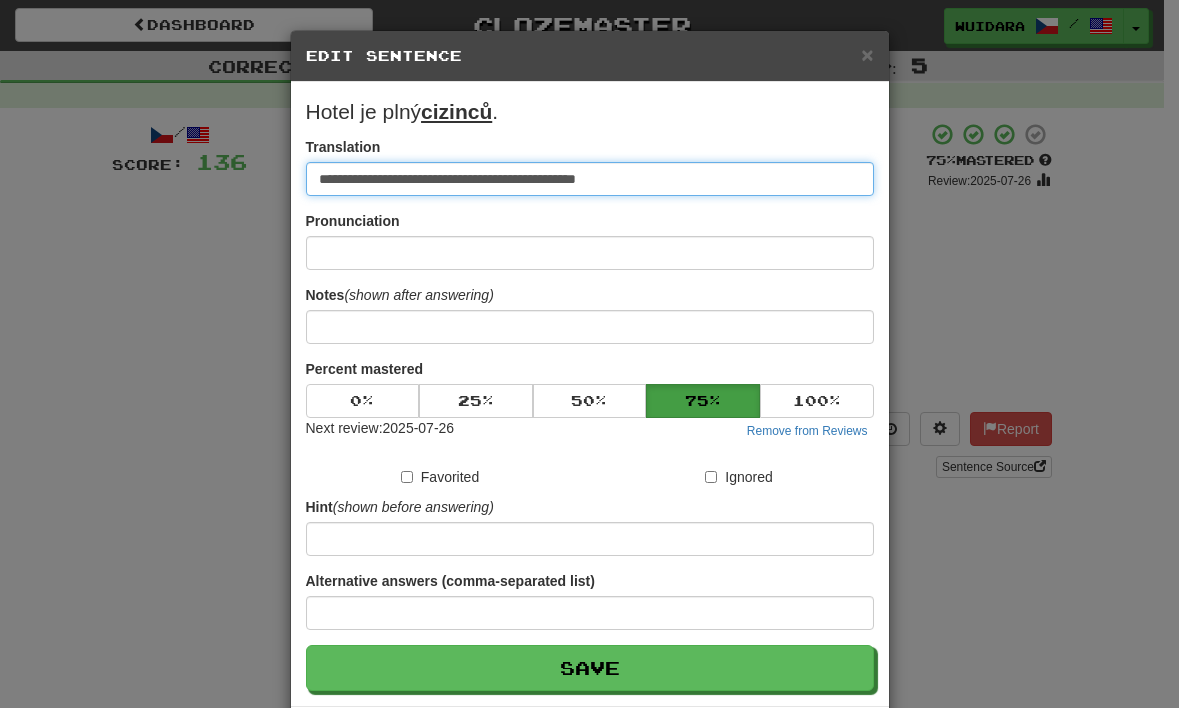 click on "**********" at bounding box center [590, 179] 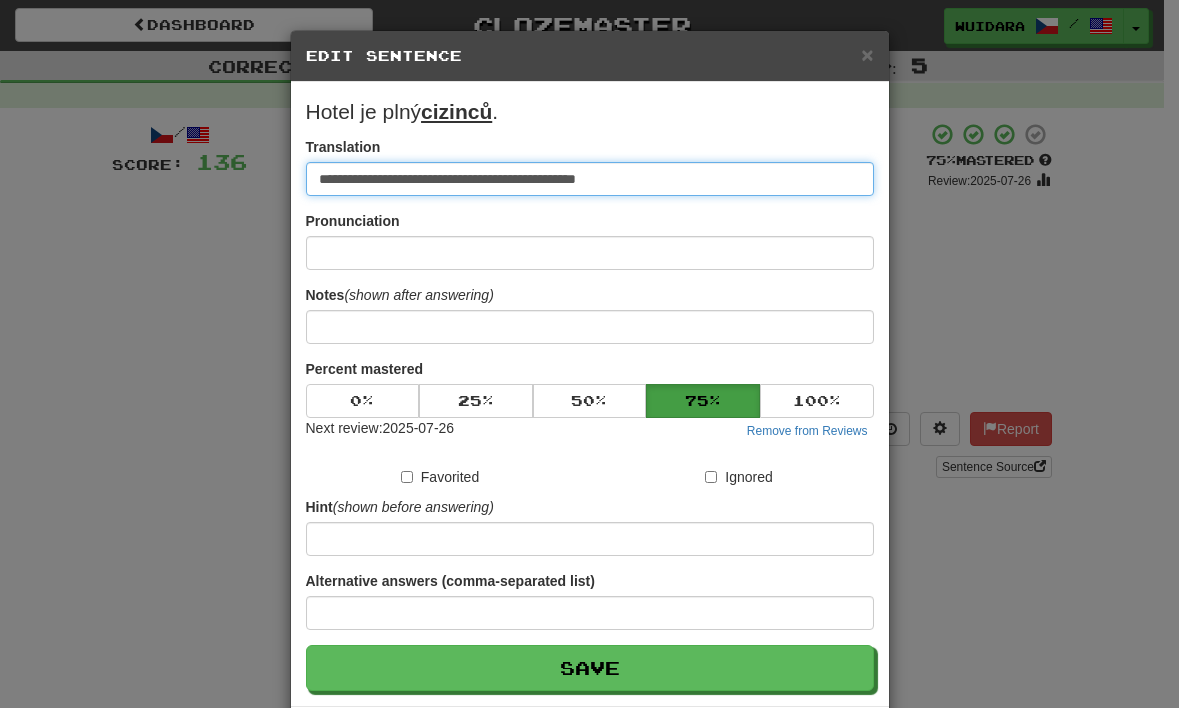type on "**********" 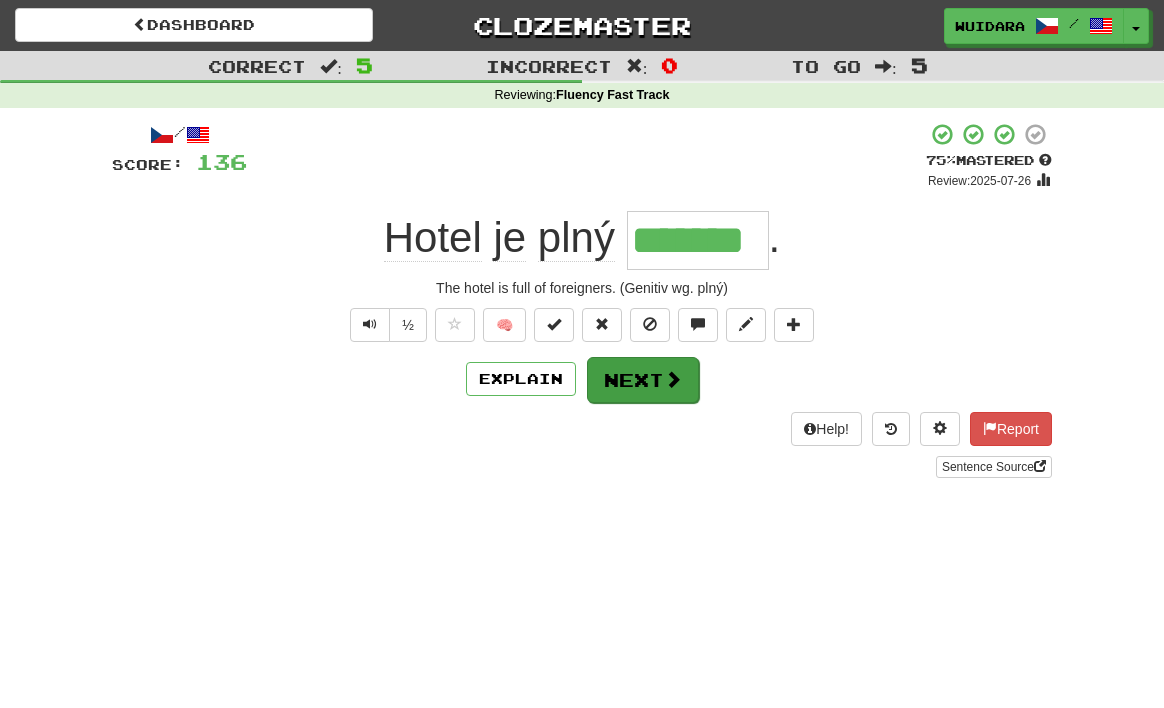 click on "Next" at bounding box center (643, 380) 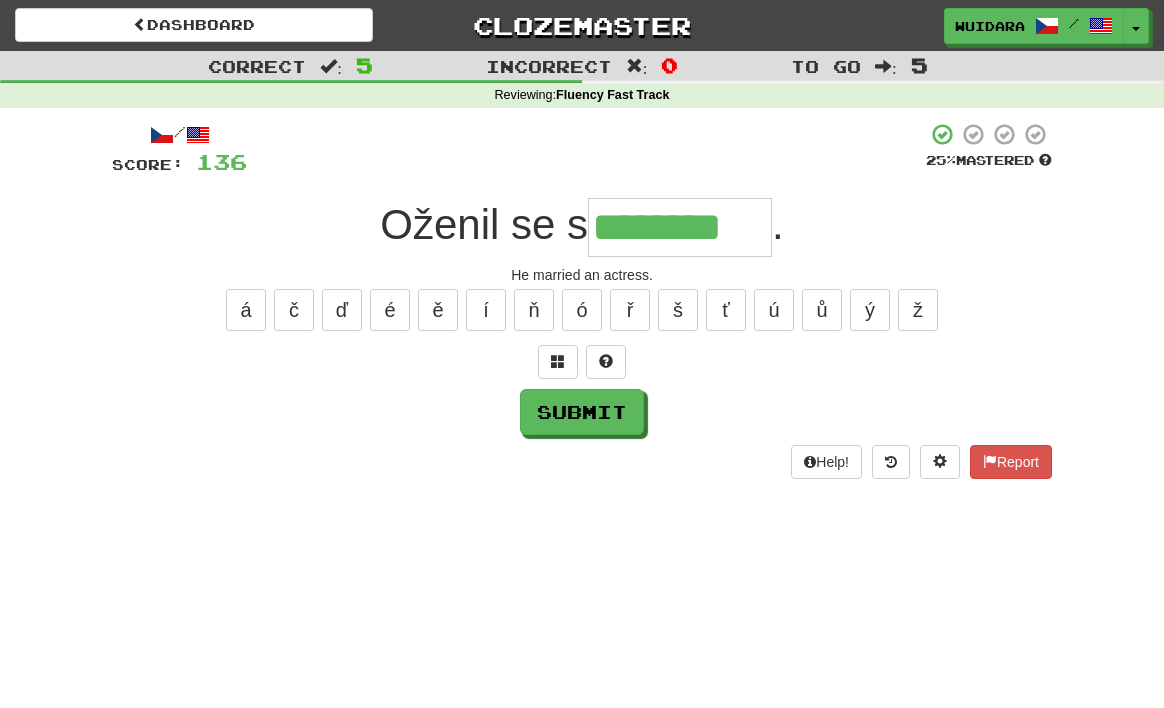 type on "********" 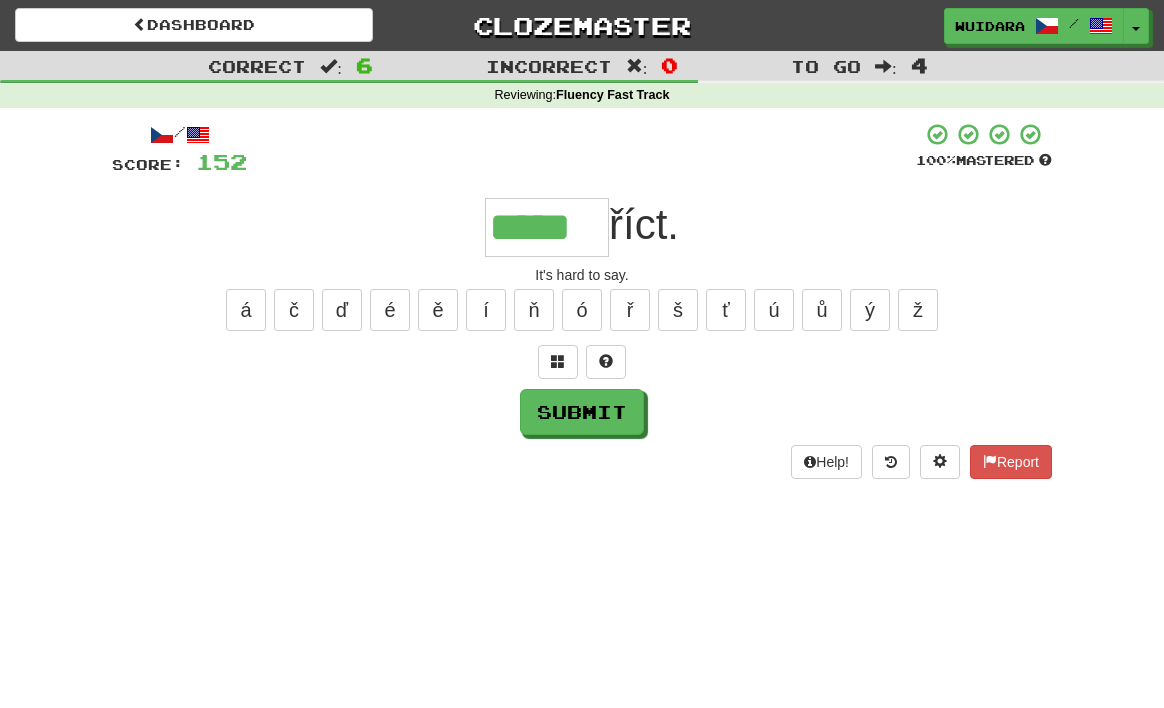 type on "*****" 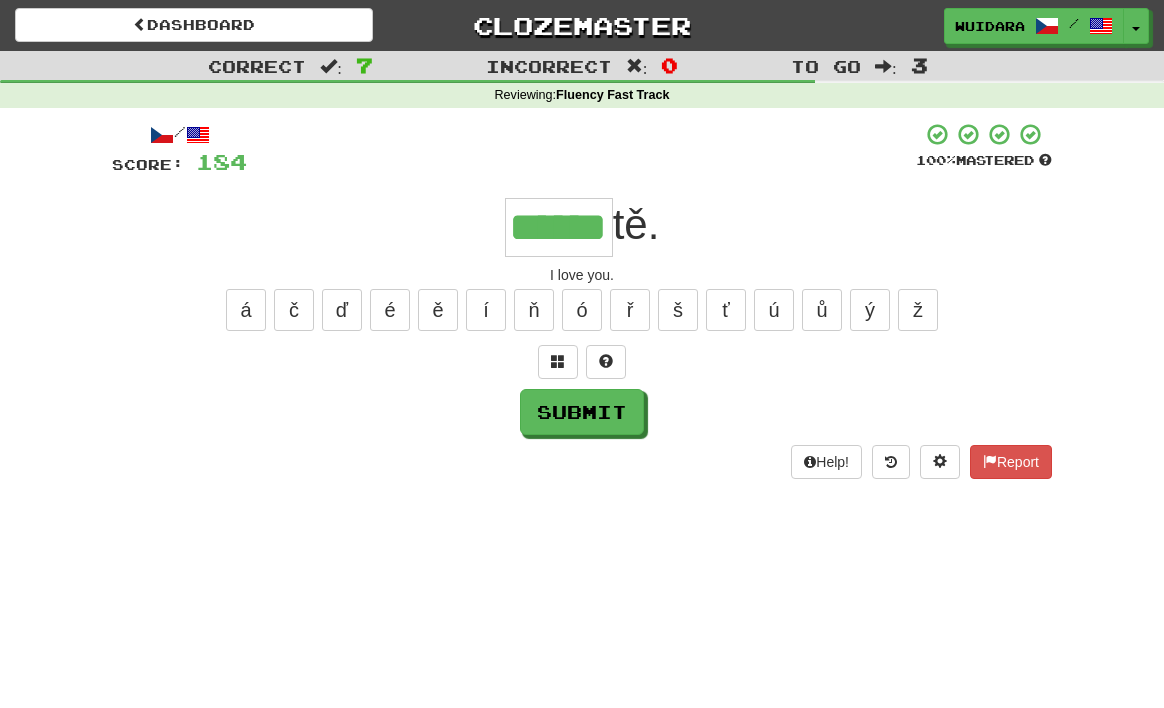 type on "******" 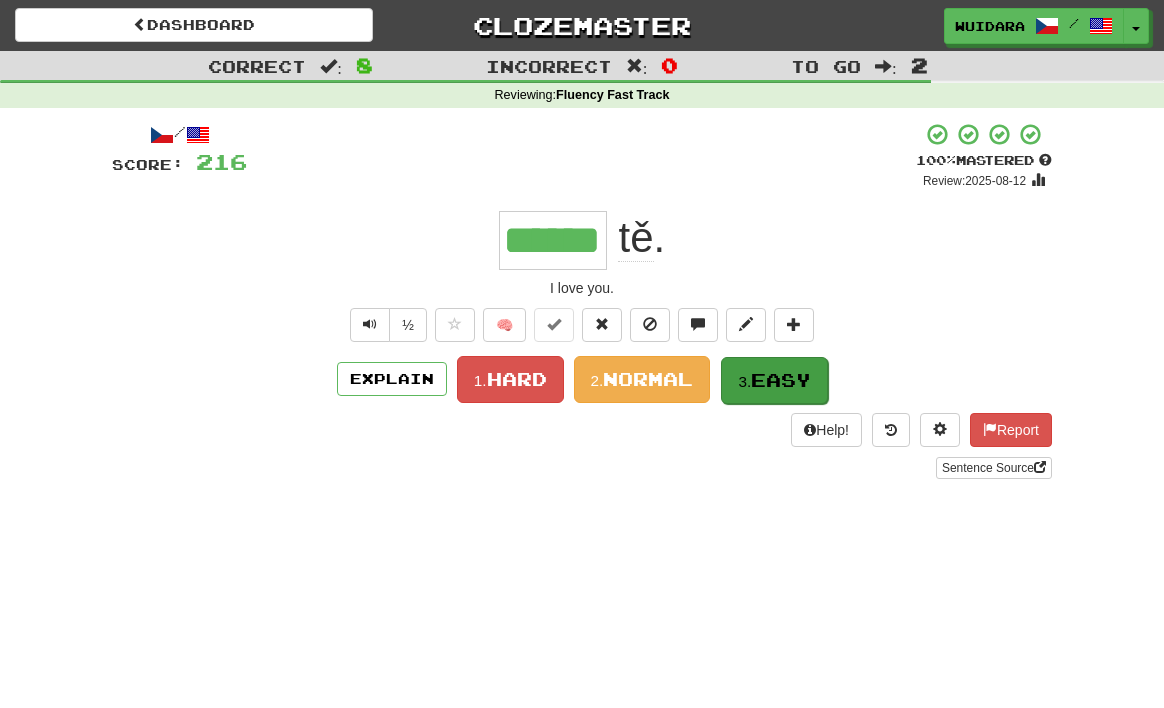 click on "Easy" at bounding box center [781, 380] 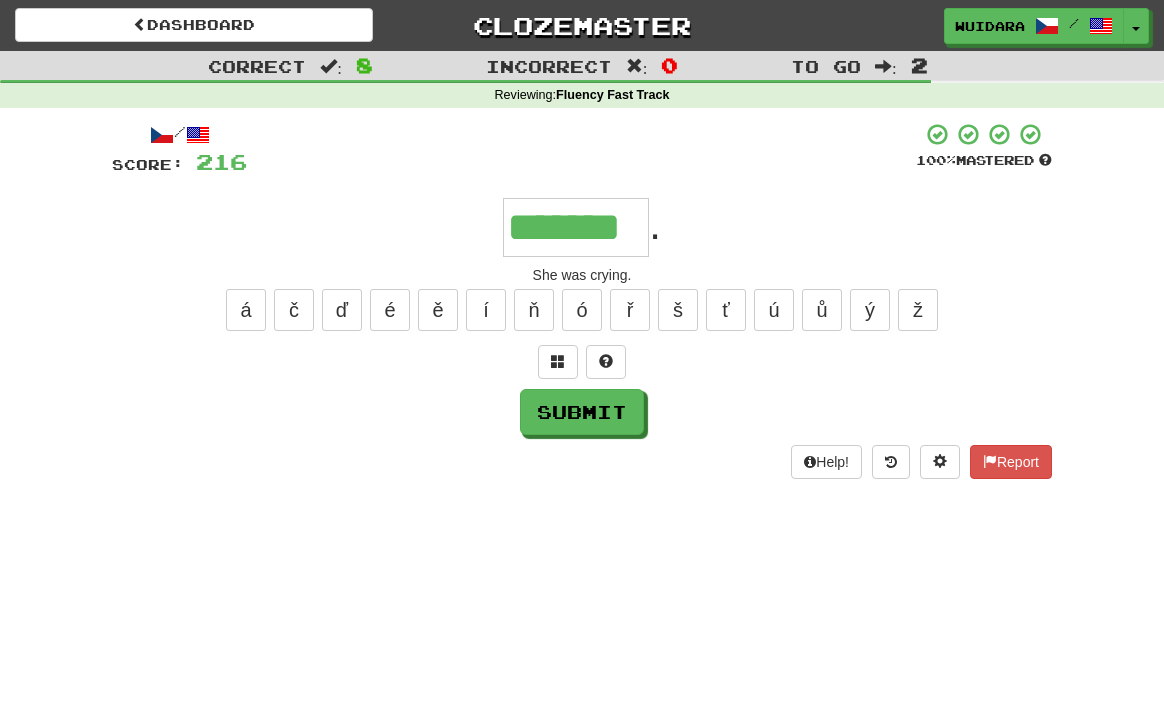 type on "*******" 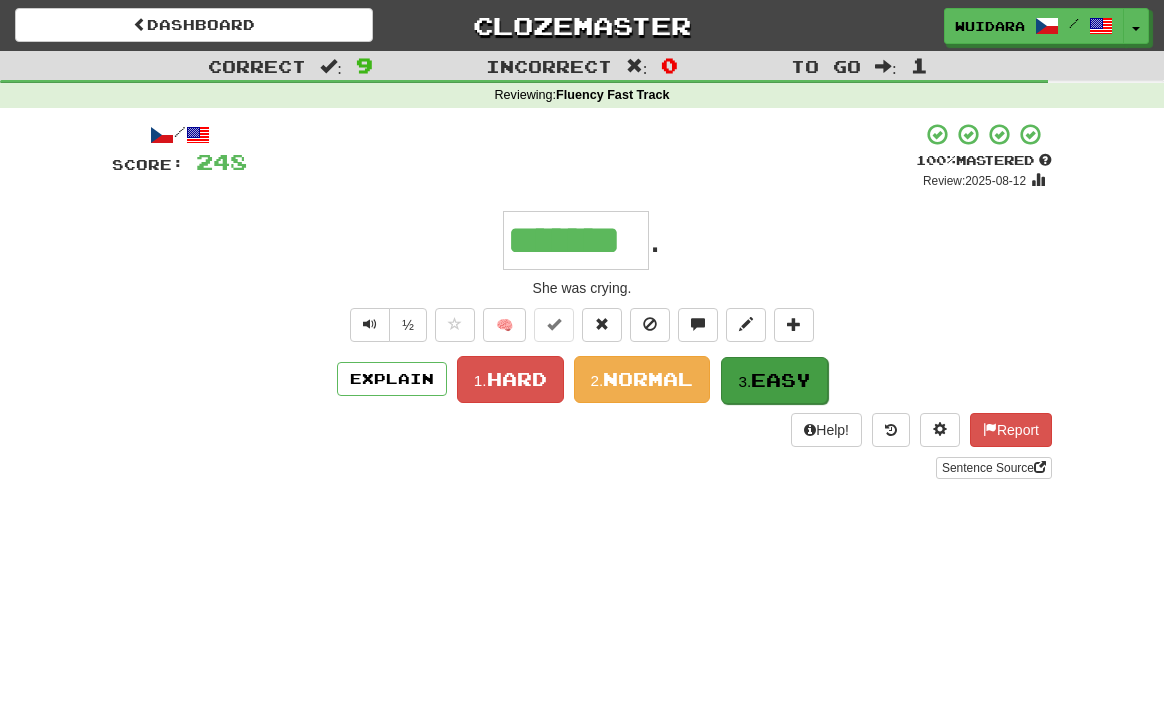 click on "Easy" at bounding box center (781, 380) 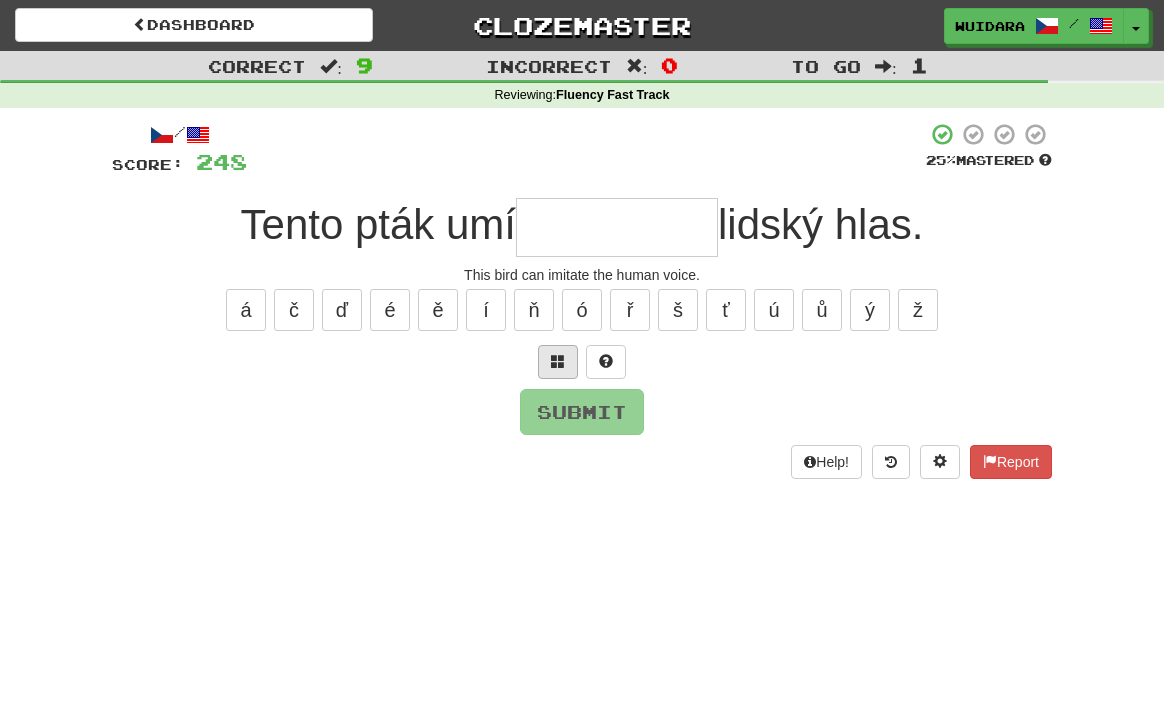 click at bounding box center (558, 362) 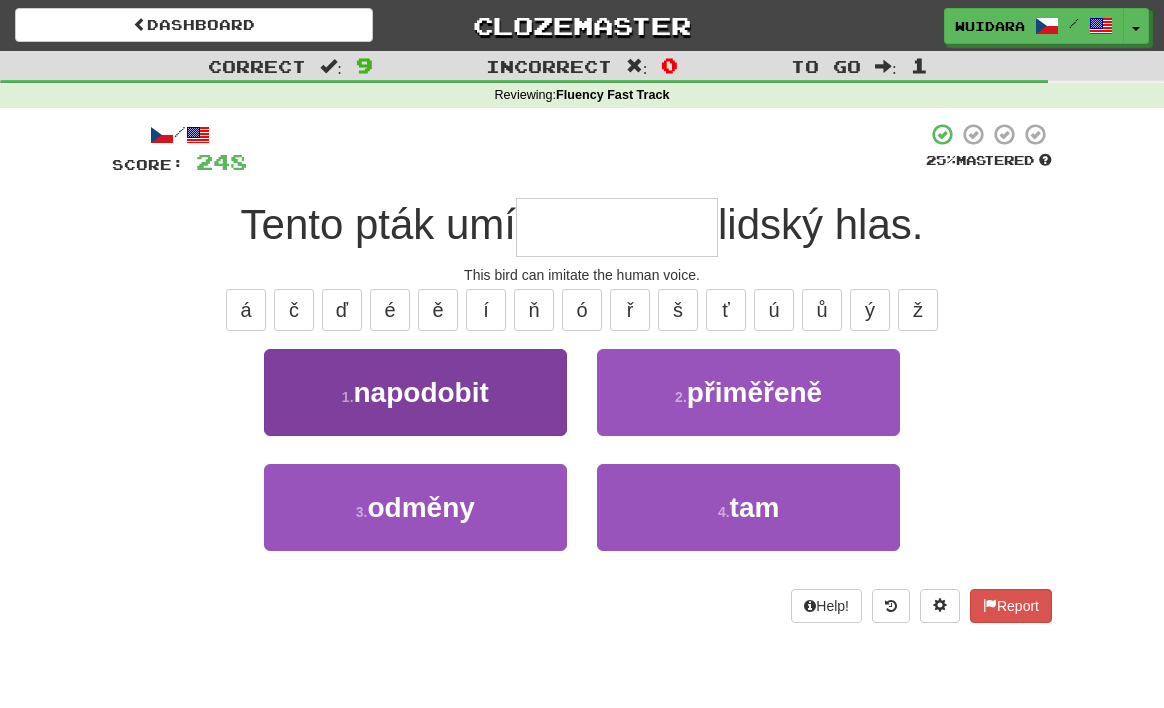 click on "1 .  napodobit" at bounding box center (415, 392) 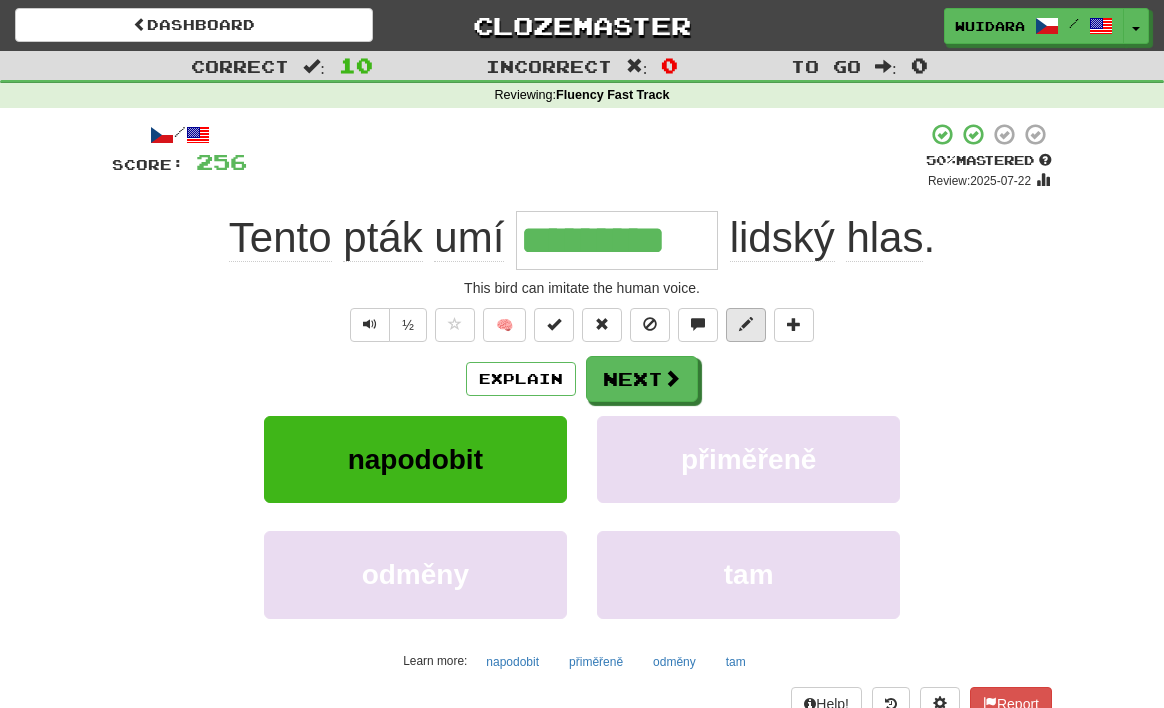 click at bounding box center (746, 324) 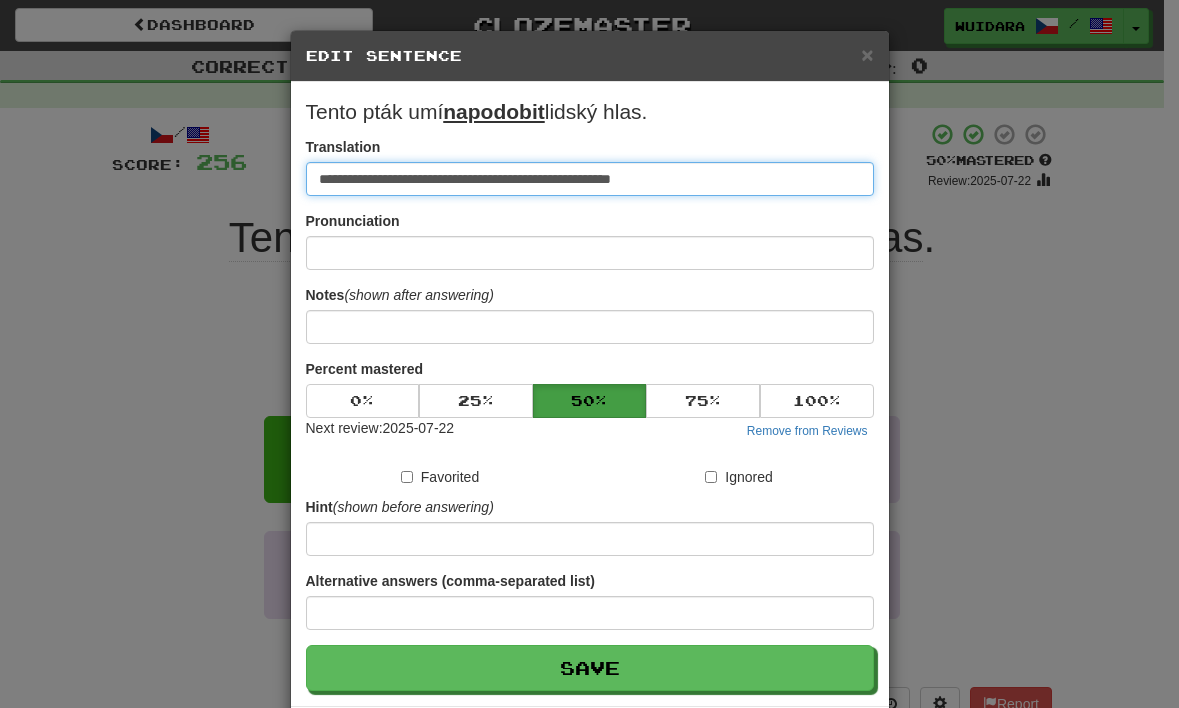 type on "**********" 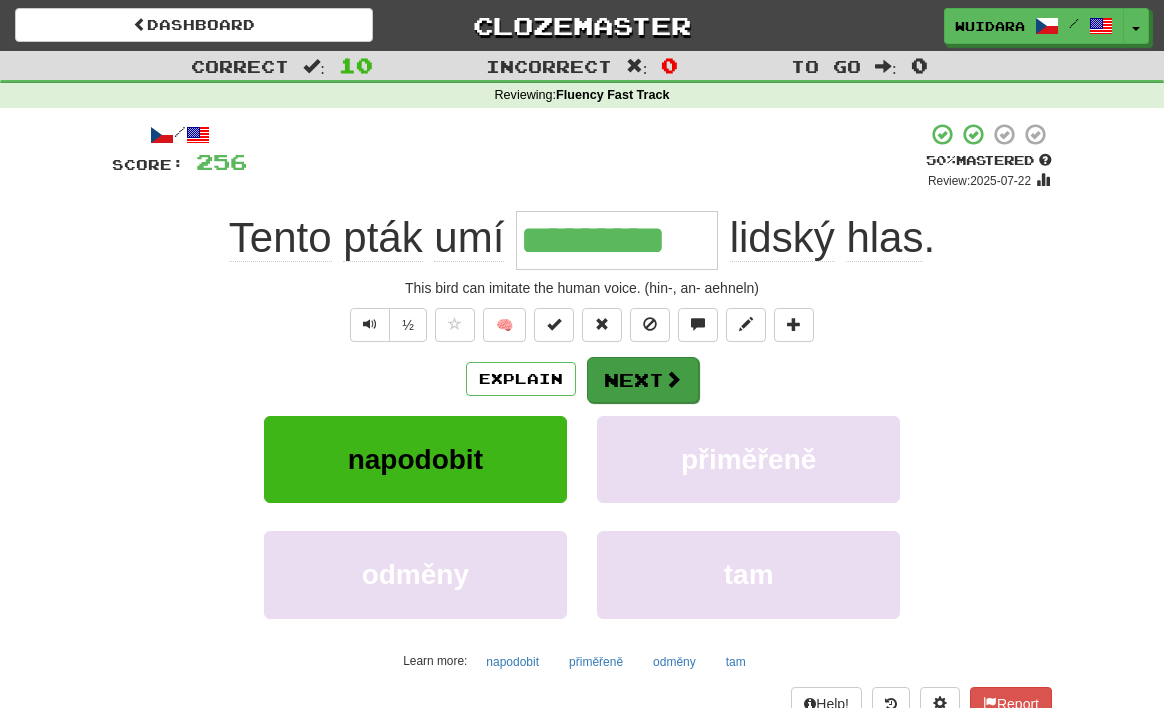 click on "Next" at bounding box center (643, 380) 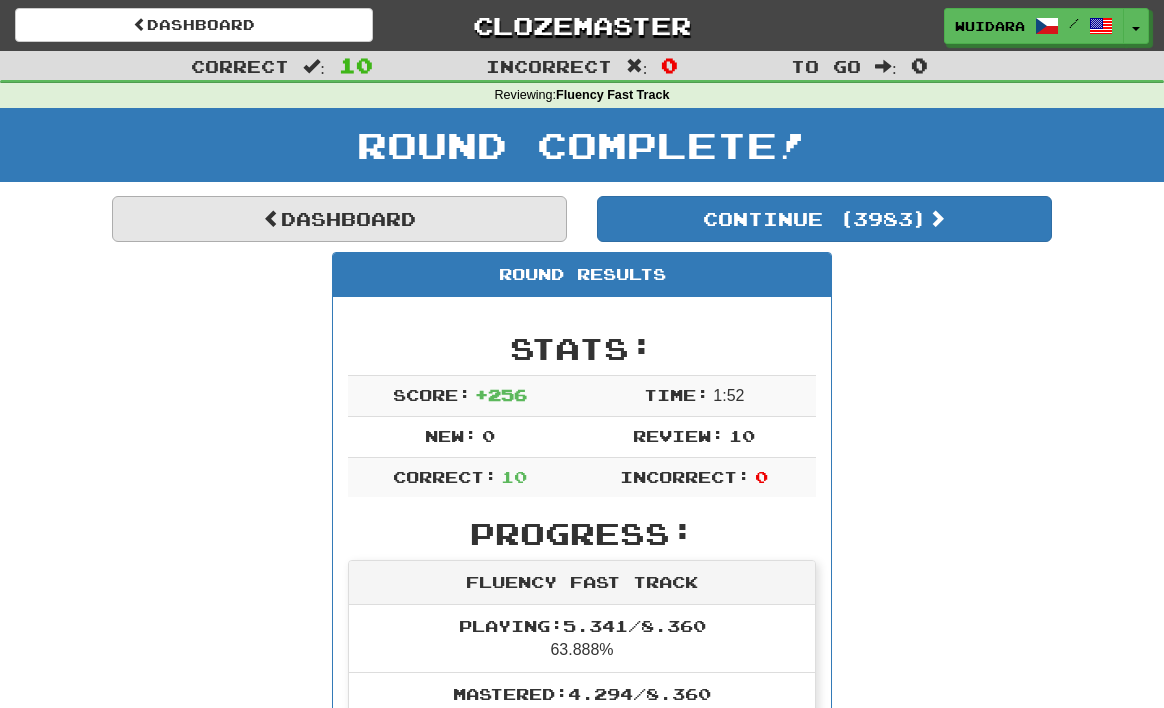 click on "Dashboard" at bounding box center (339, 219) 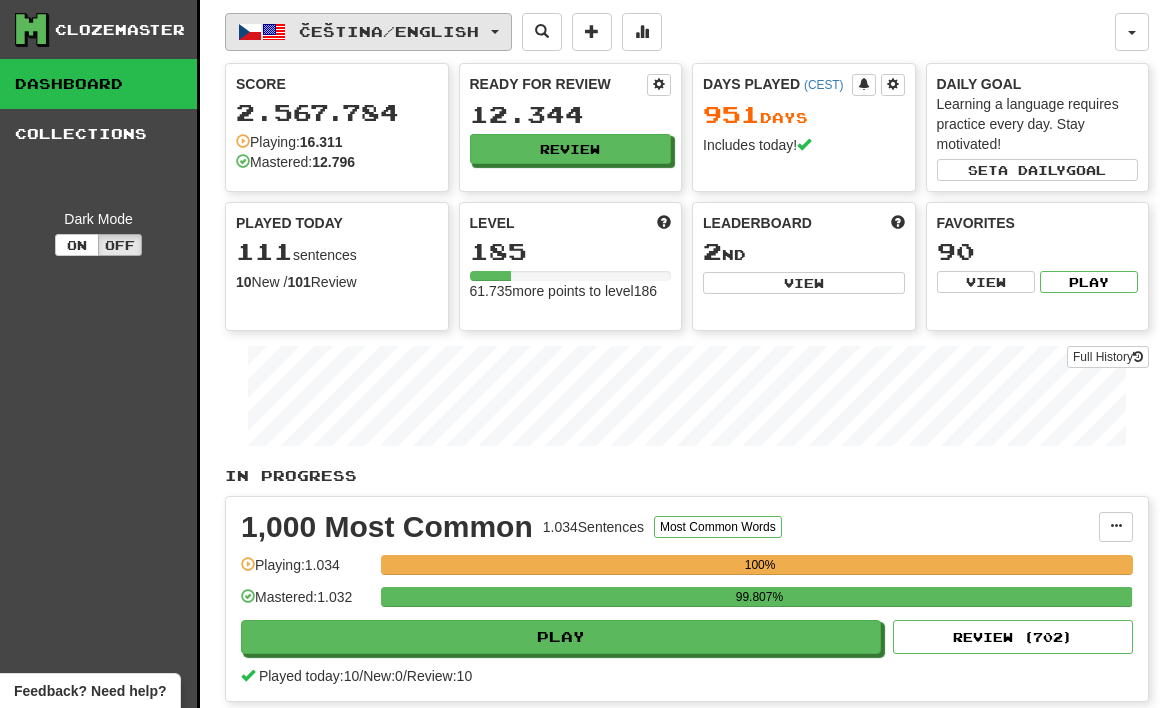 scroll, scrollTop: 0, scrollLeft: 0, axis: both 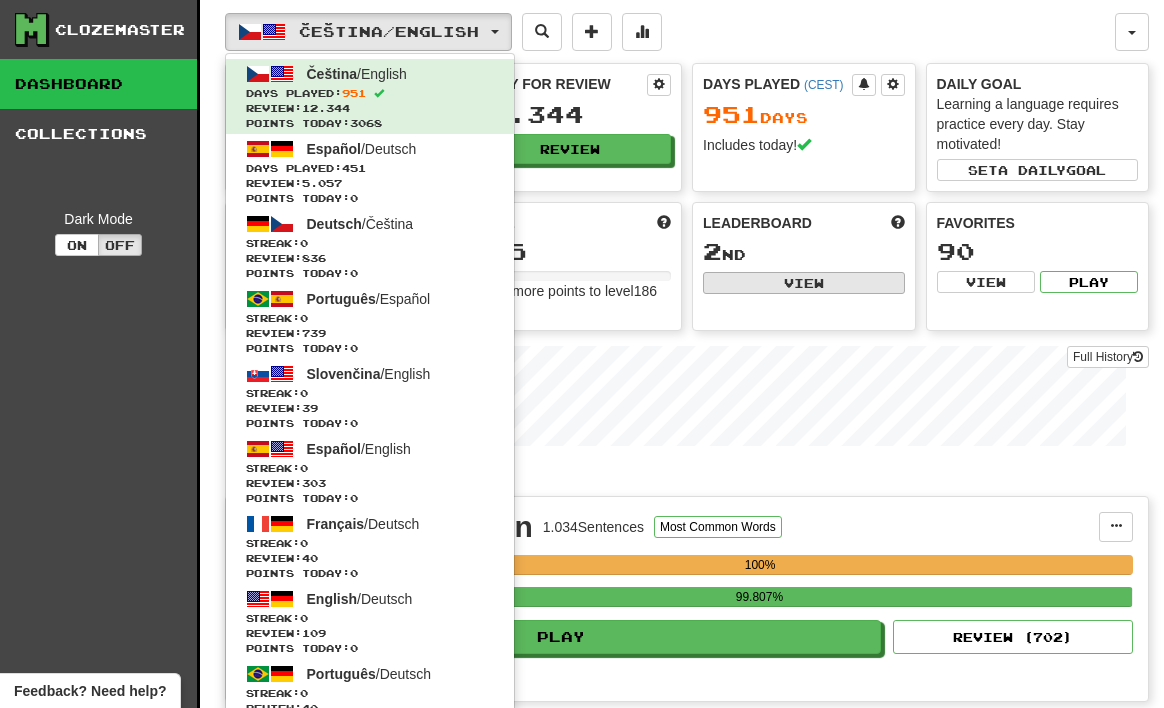 click on "View" at bounding box center (804, 283) 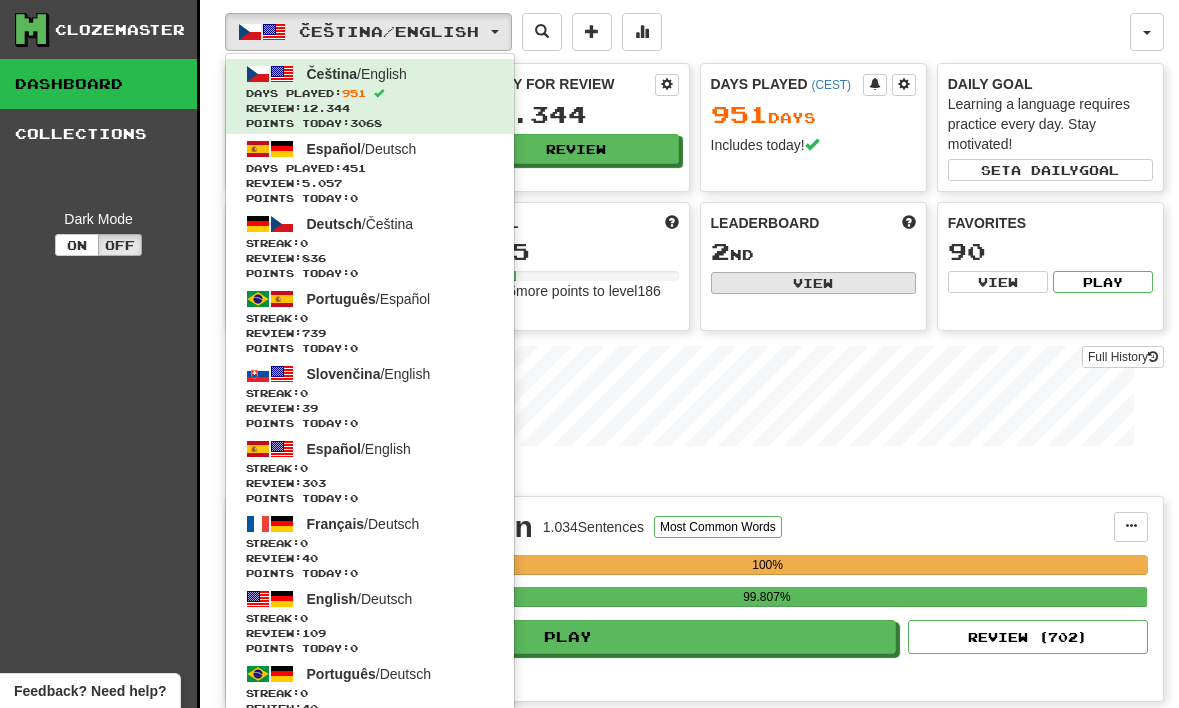 select on "**********" 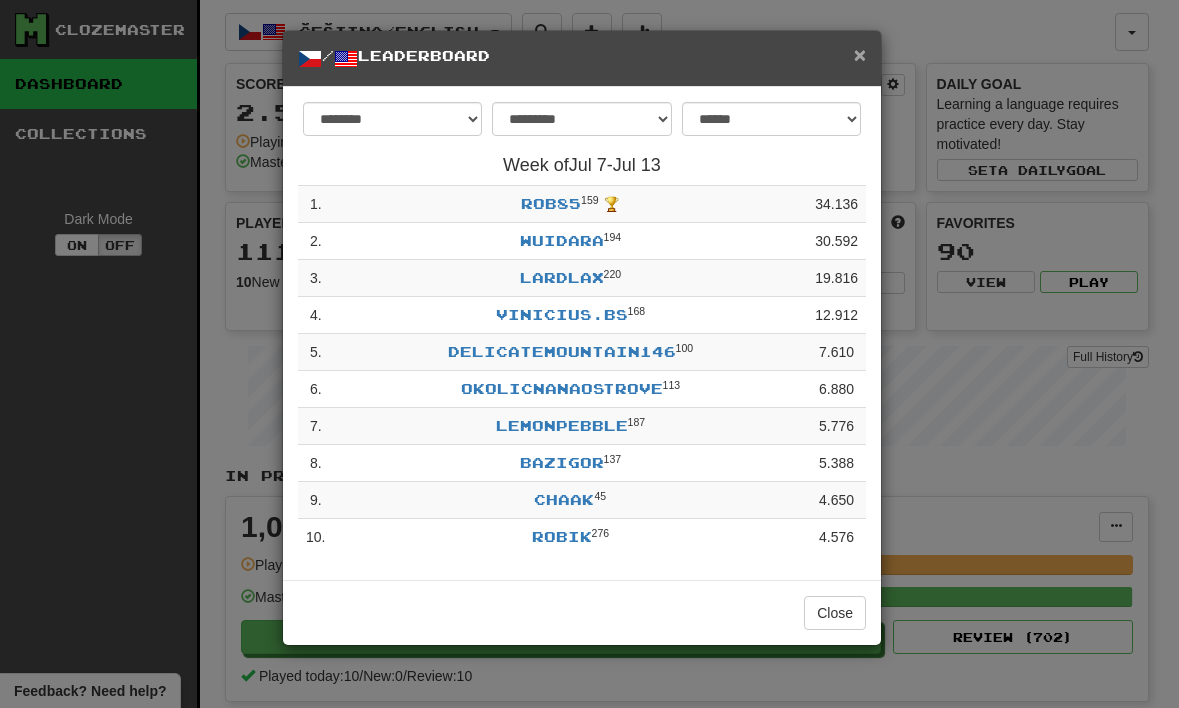 click on "×" at bounding box center (860, 54) 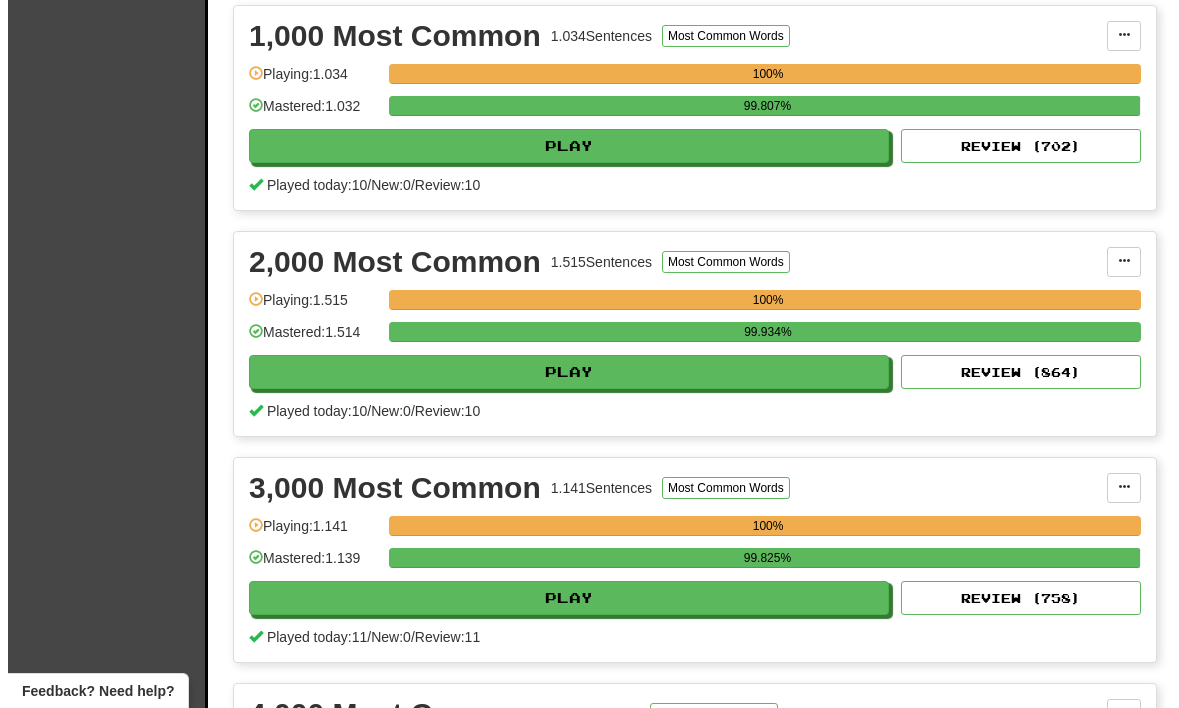 scroll, scrollTop: 495, scrollLeft: 0, axis: vertical 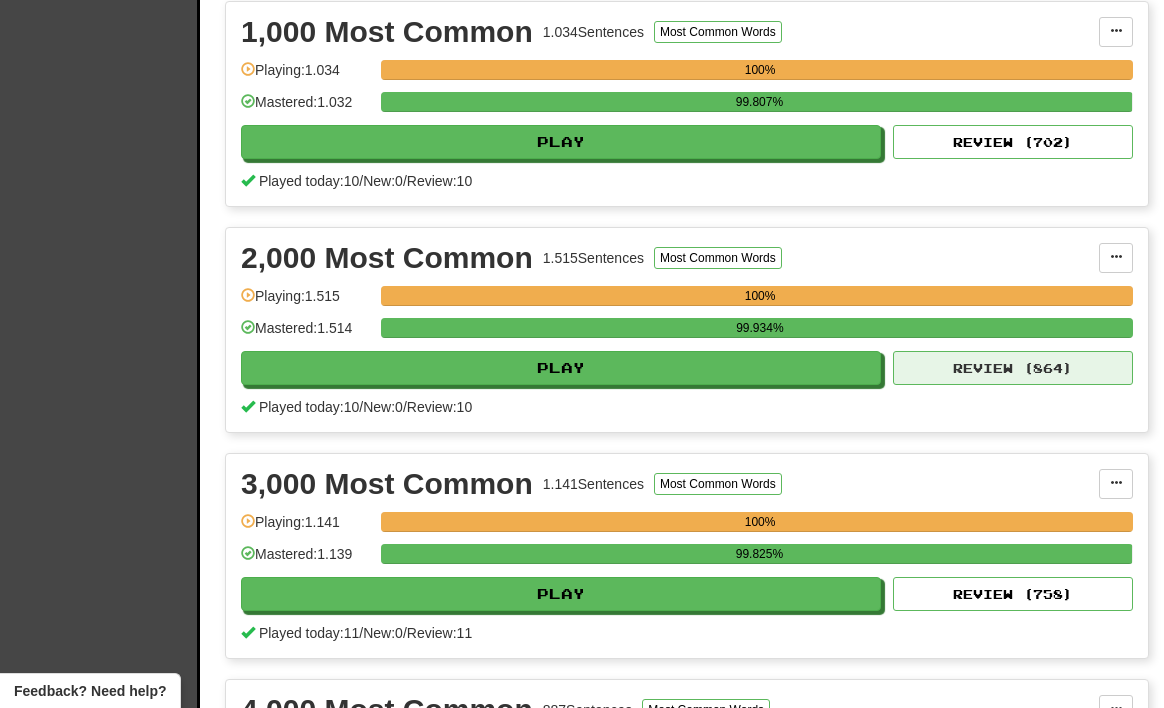click on "Review ( 864 )" at bounding box center (1013, 368) 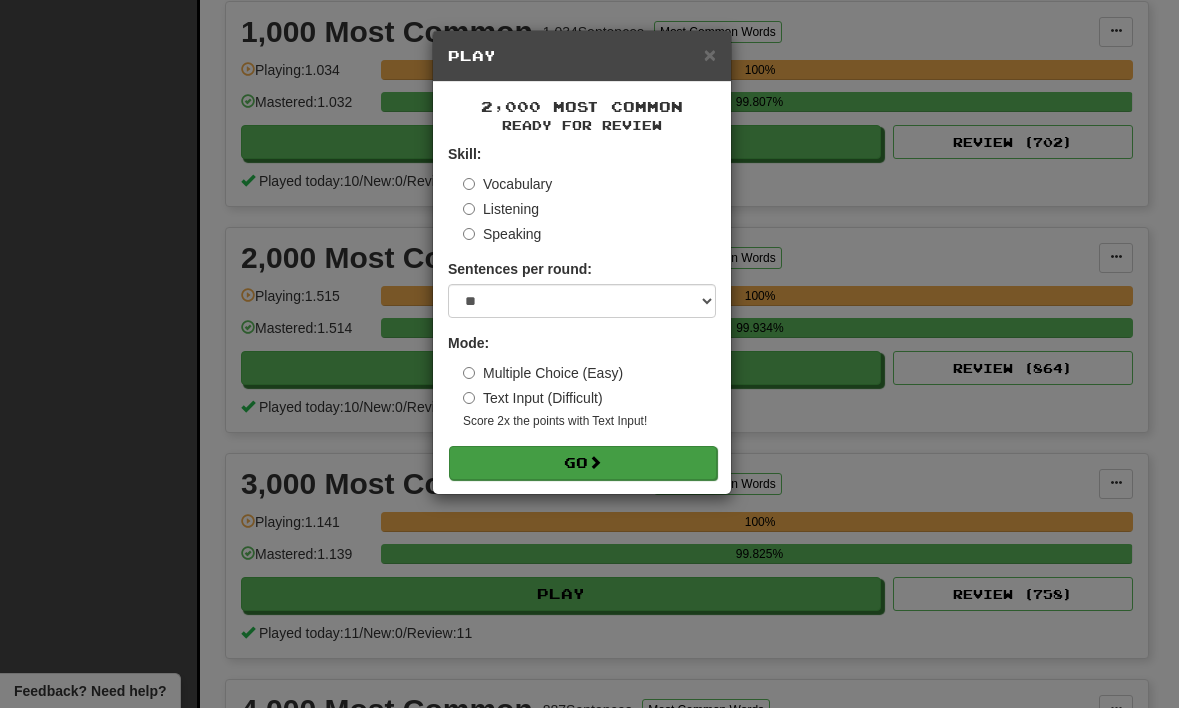 click on "Go" at bounding box center [583, 463] 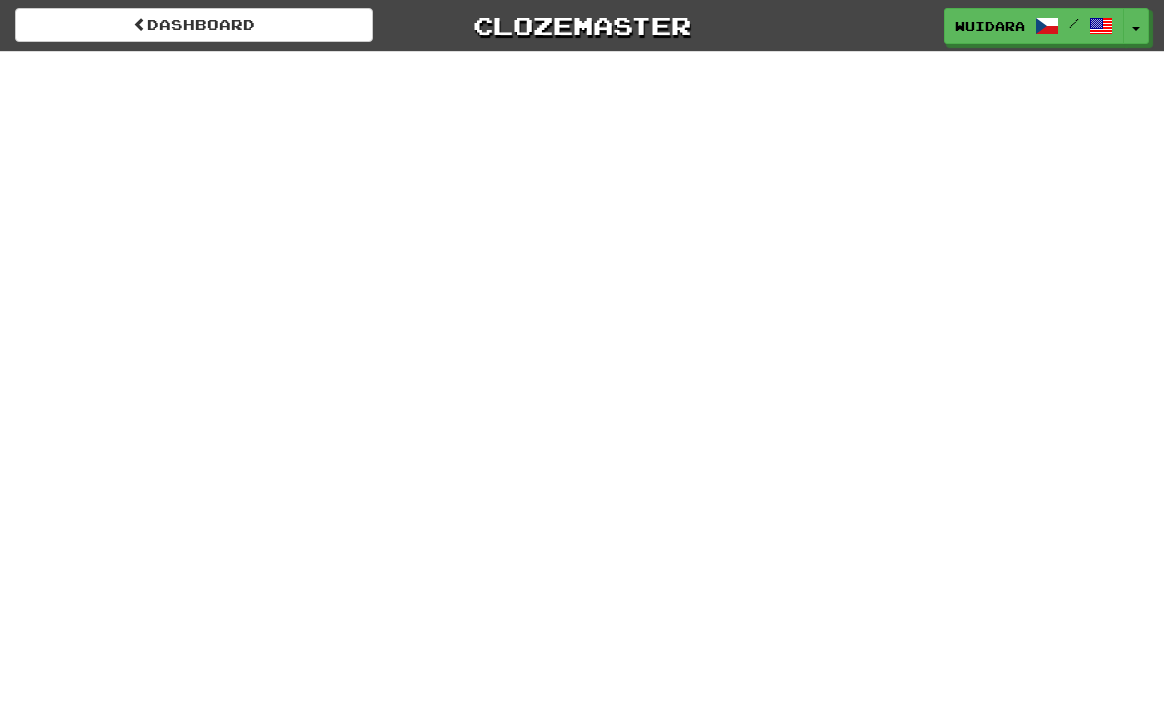 scroll, scrollTop: 0, scrollLeft: 0, axis: both 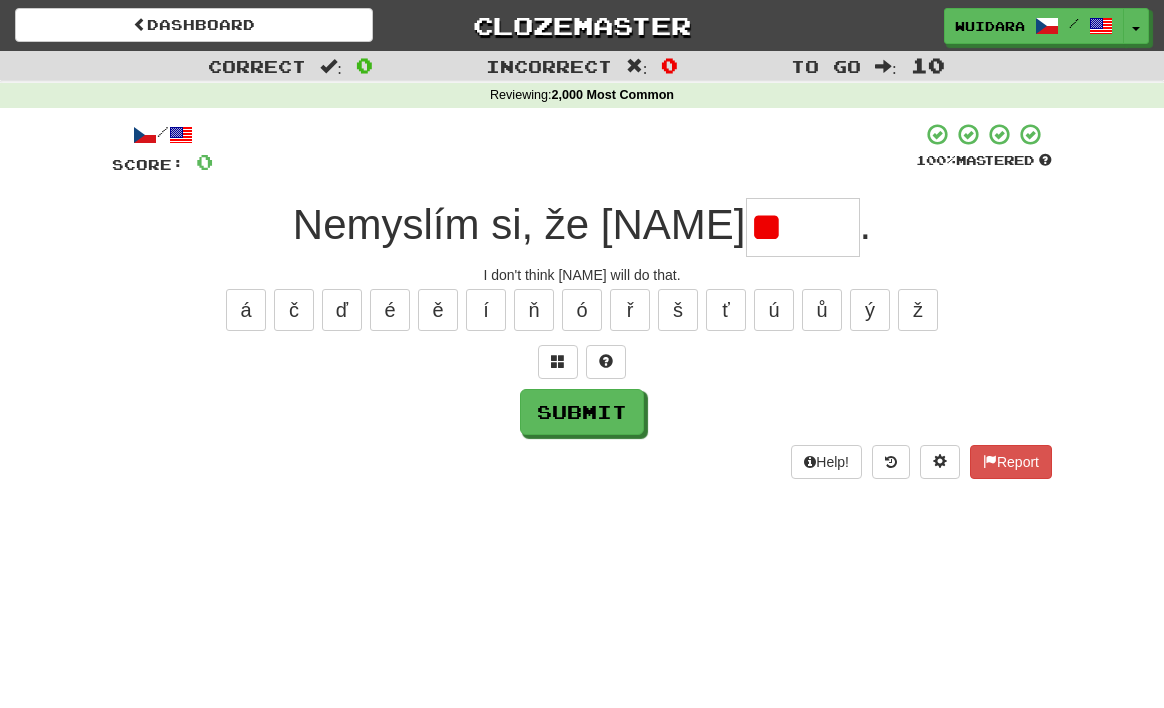 type on "*" 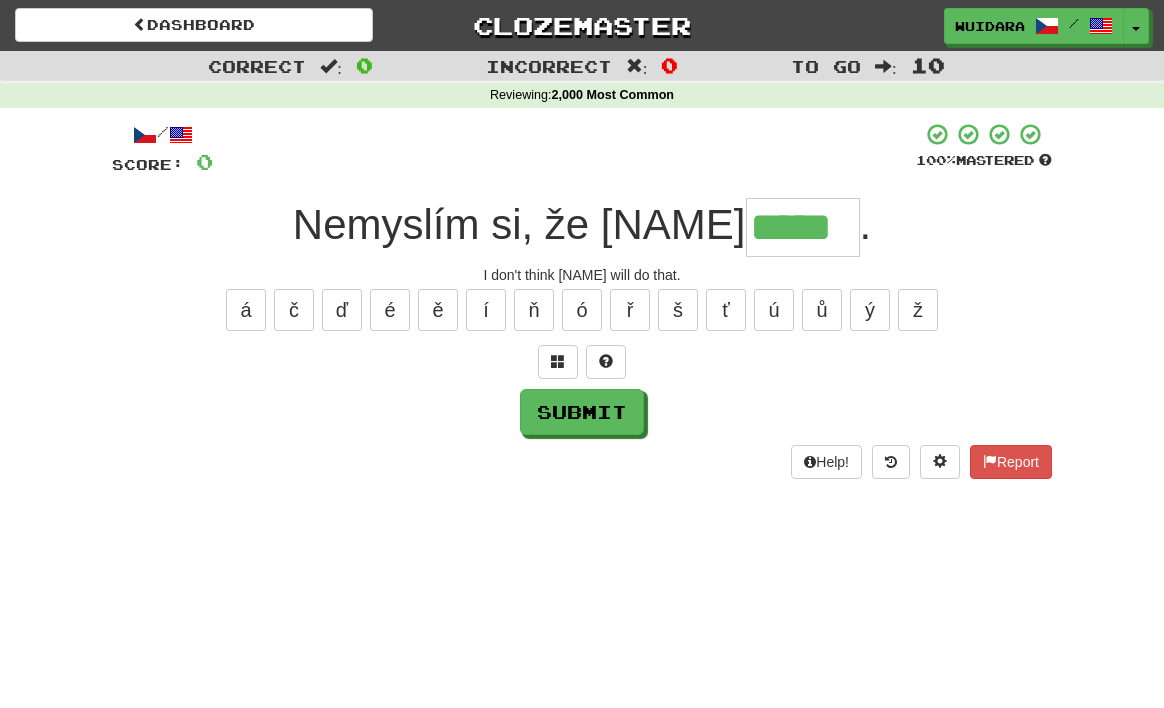 type on "*****" 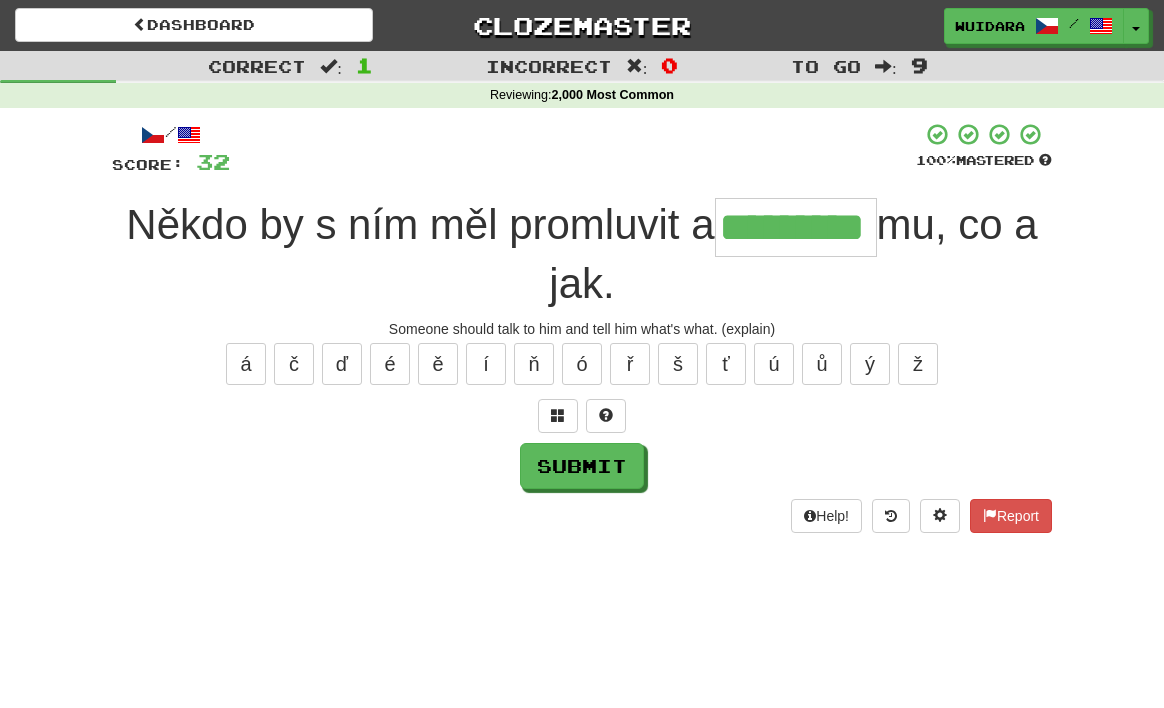 type on "*********" 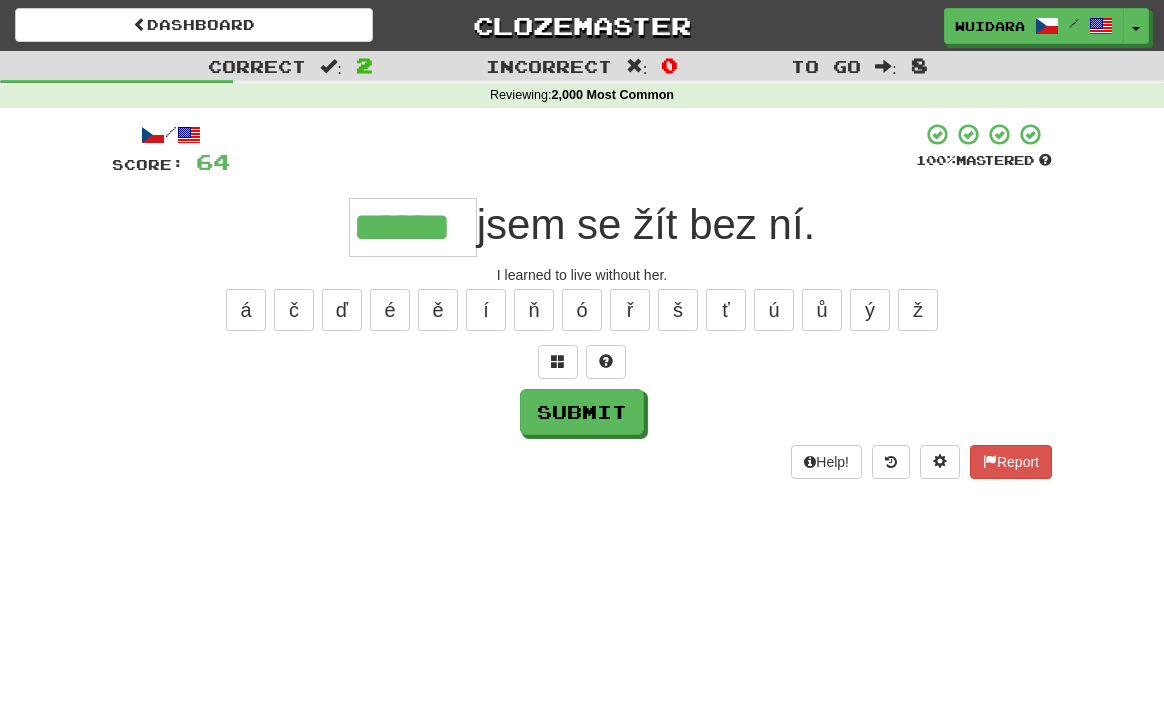 type on "******" 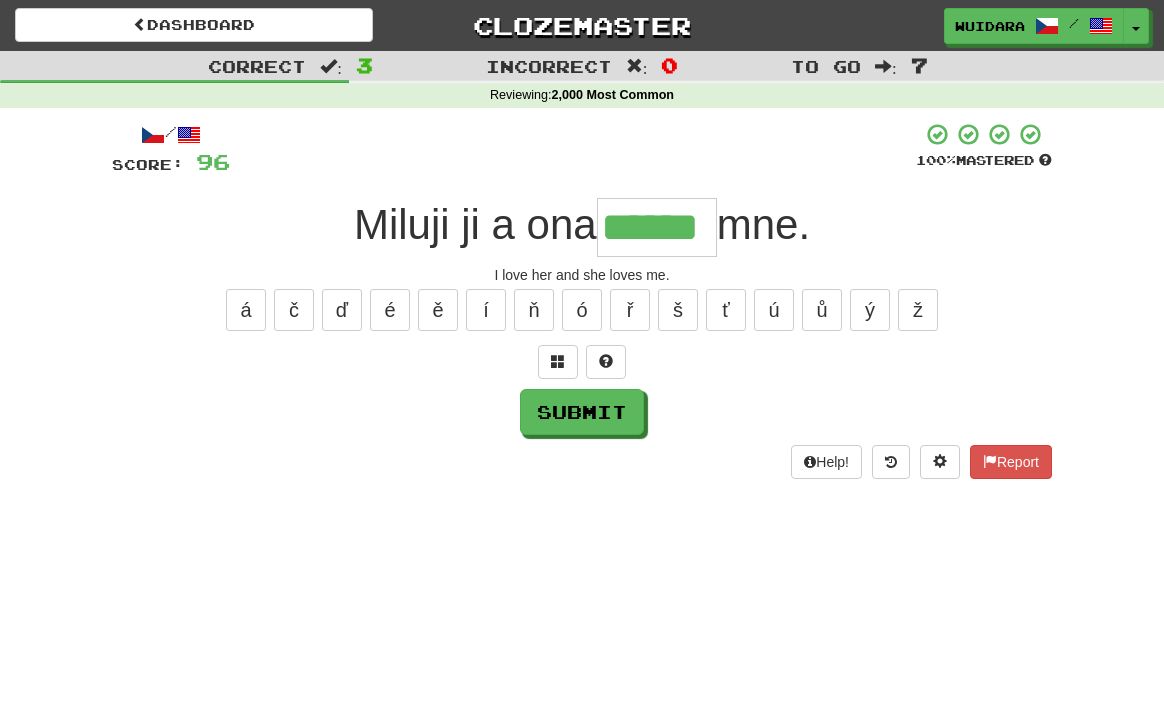 type on "******" 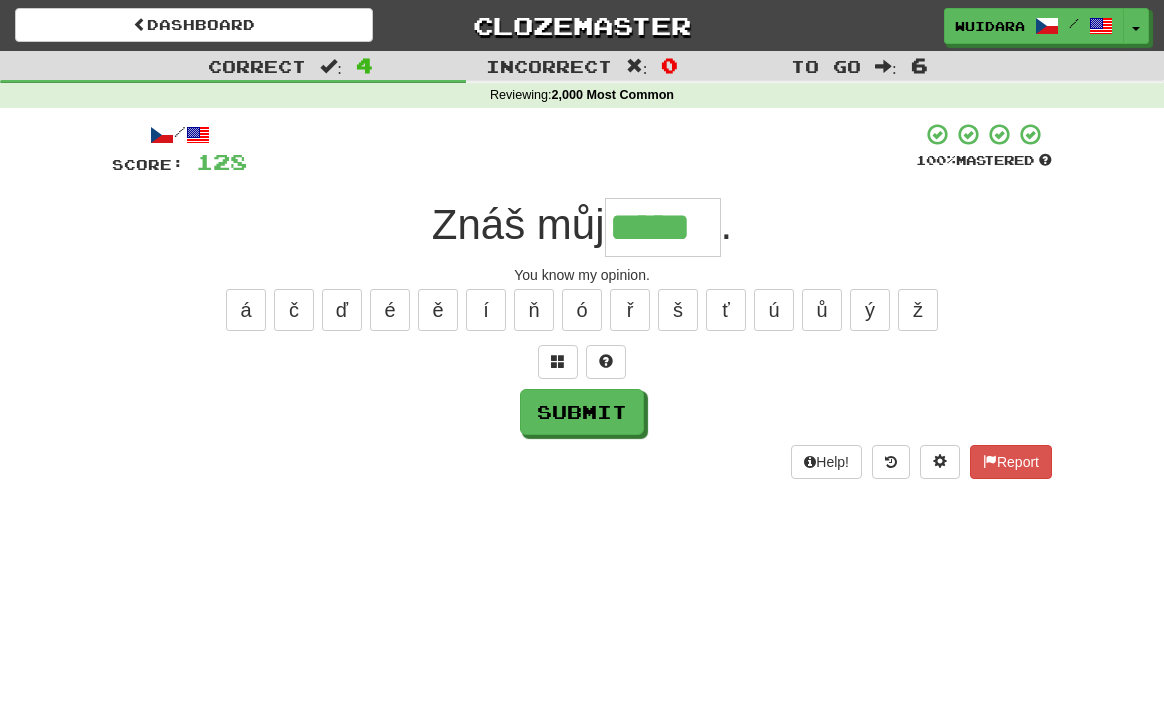 type on "*****" 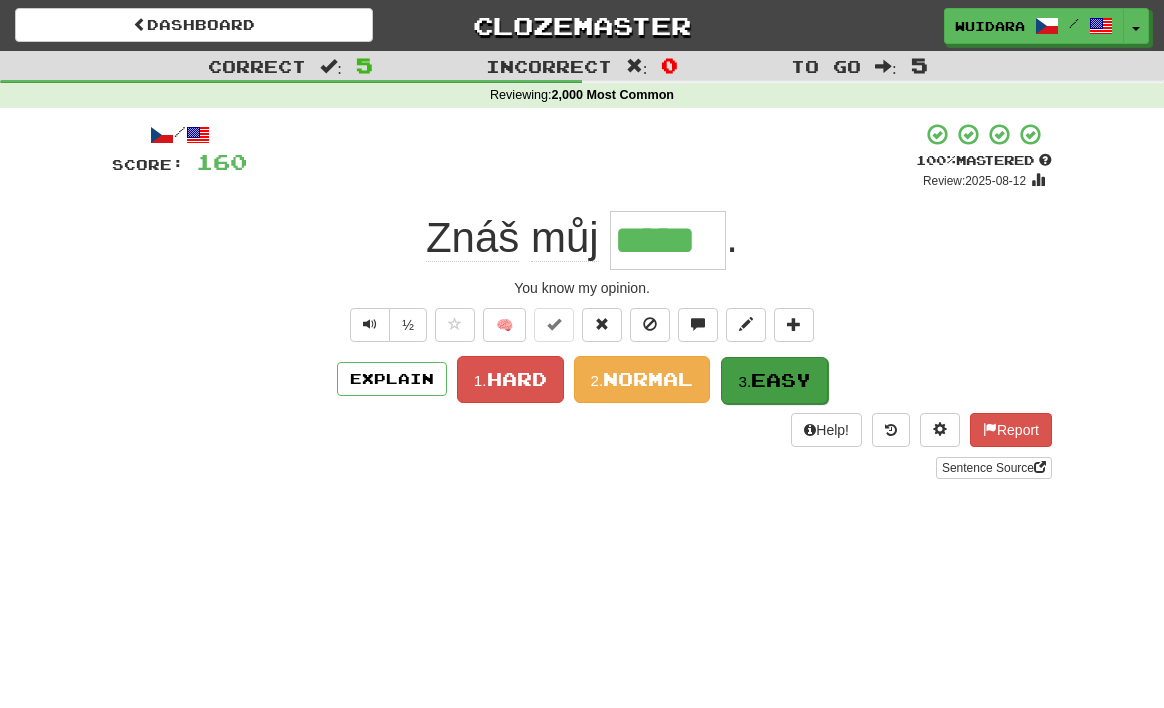 click on "3." at bounding box center (744, 381) 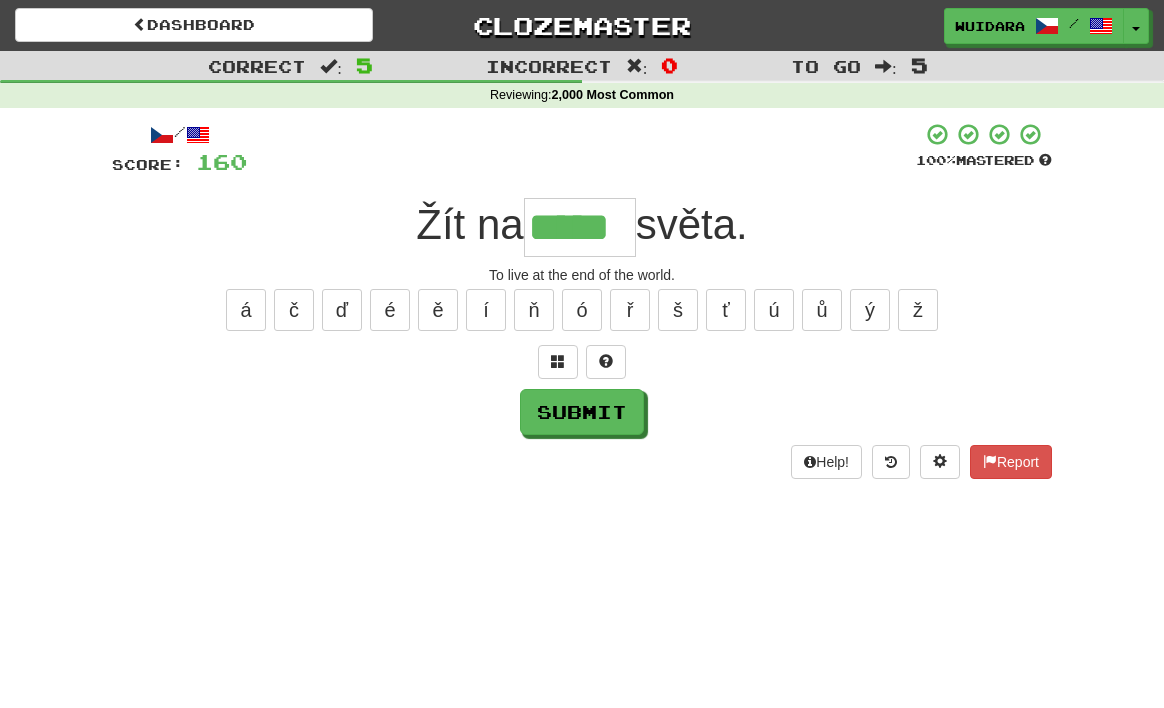 type on "*****" 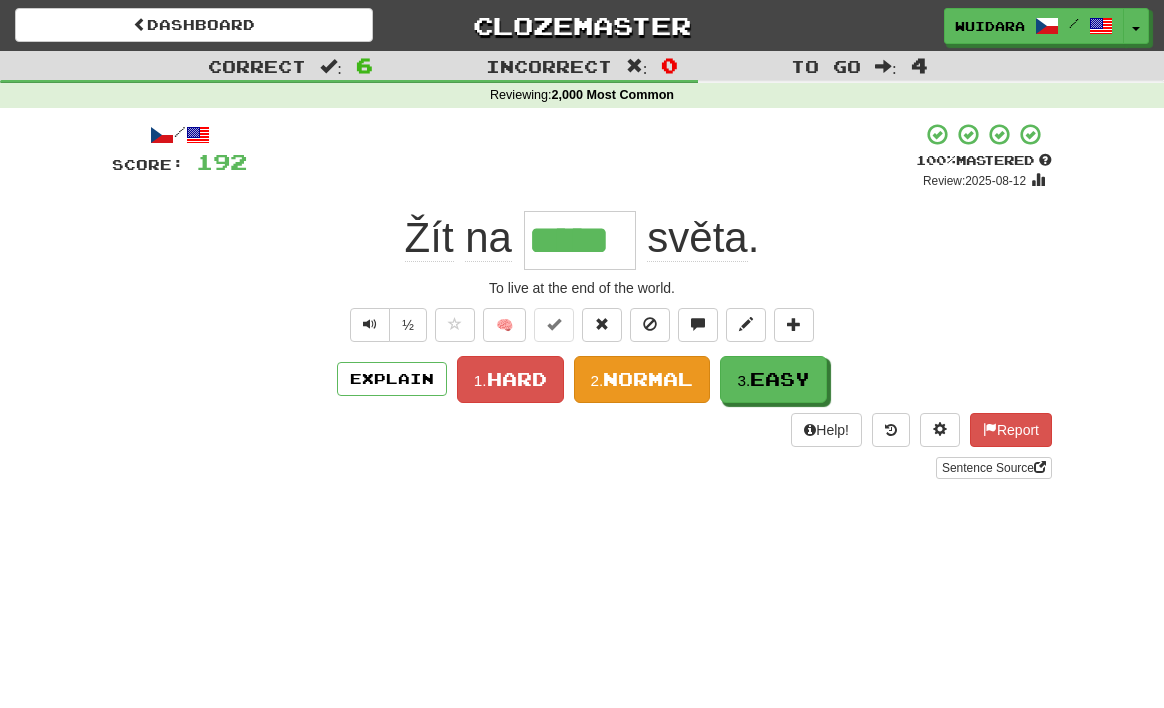 click on "Normal" at bounding box center (648, 379) 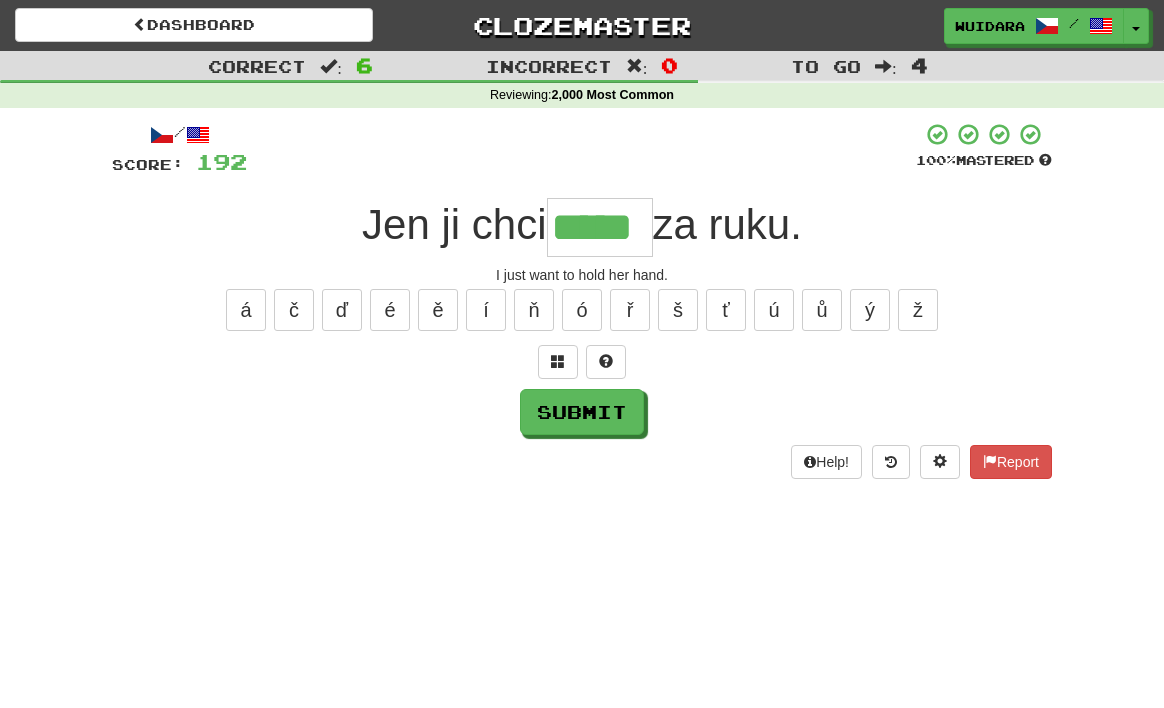 type on "*****" 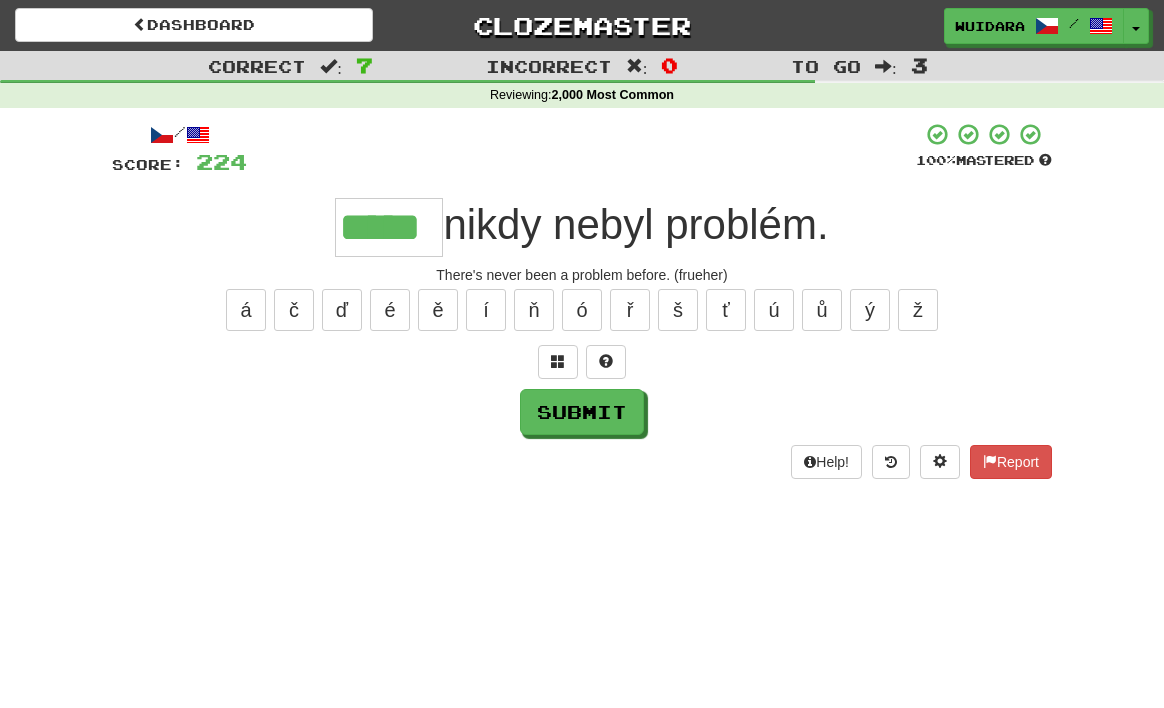type on "*****" 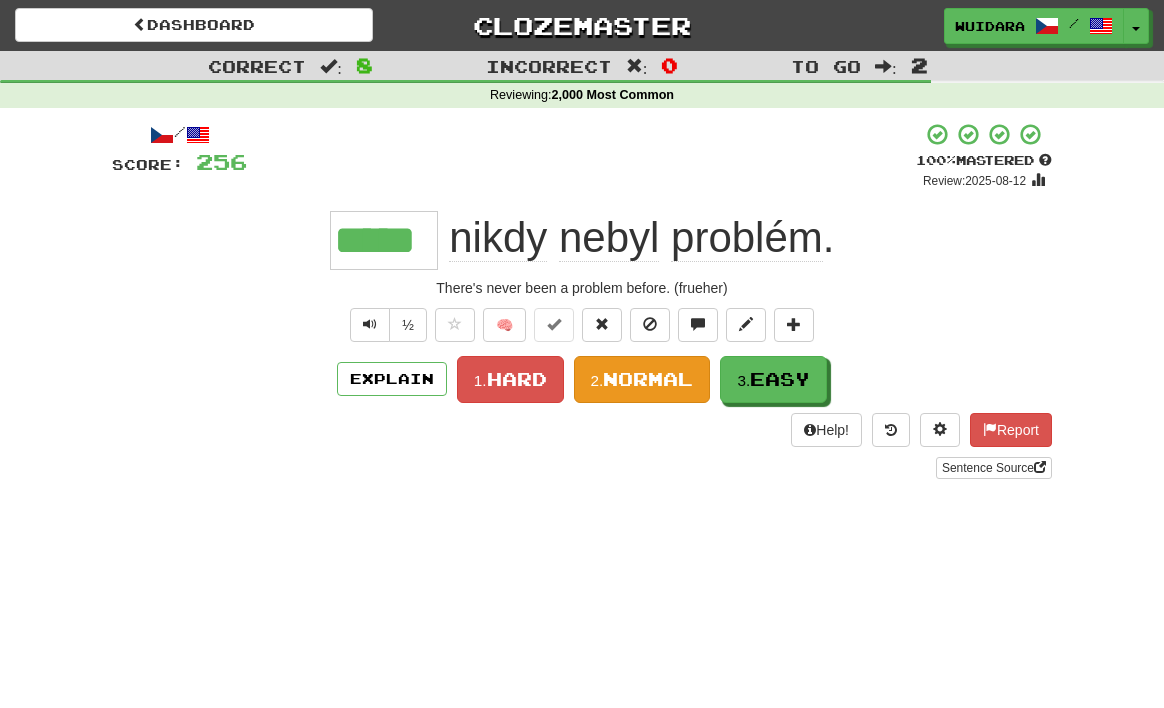 click on "2." at bounding box center [597, 380] 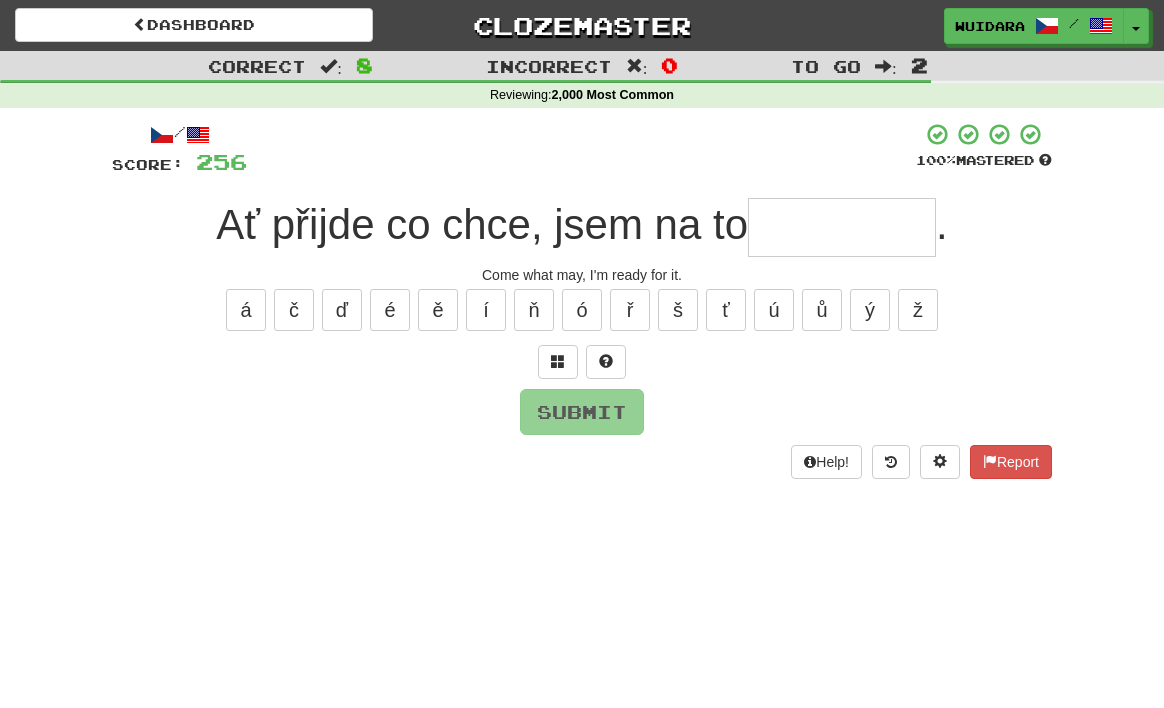 type on "*" 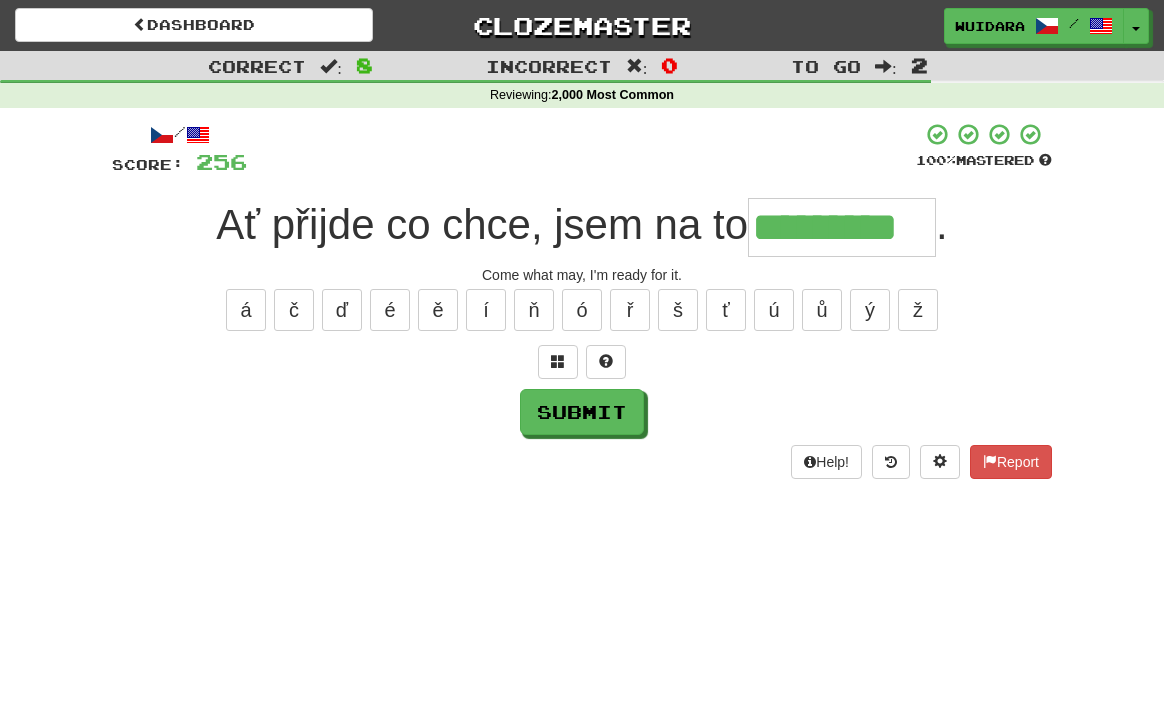 type on "*********" 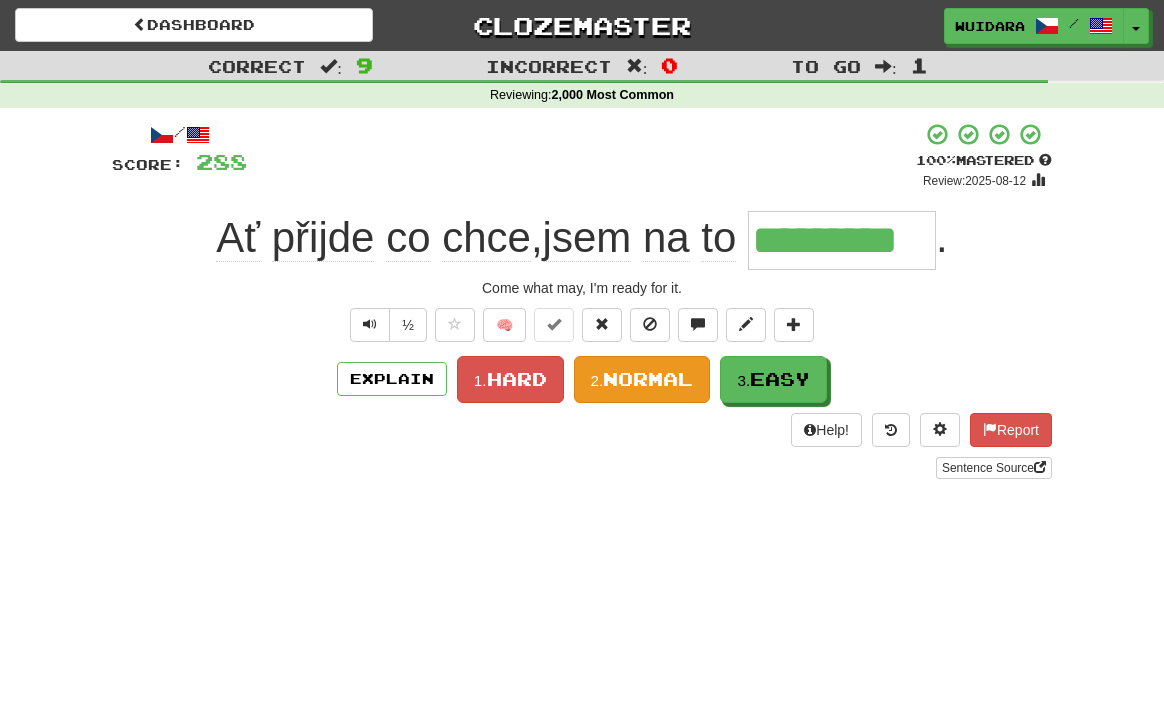 click on "2.  Normal" at bounding box center (642, 379) 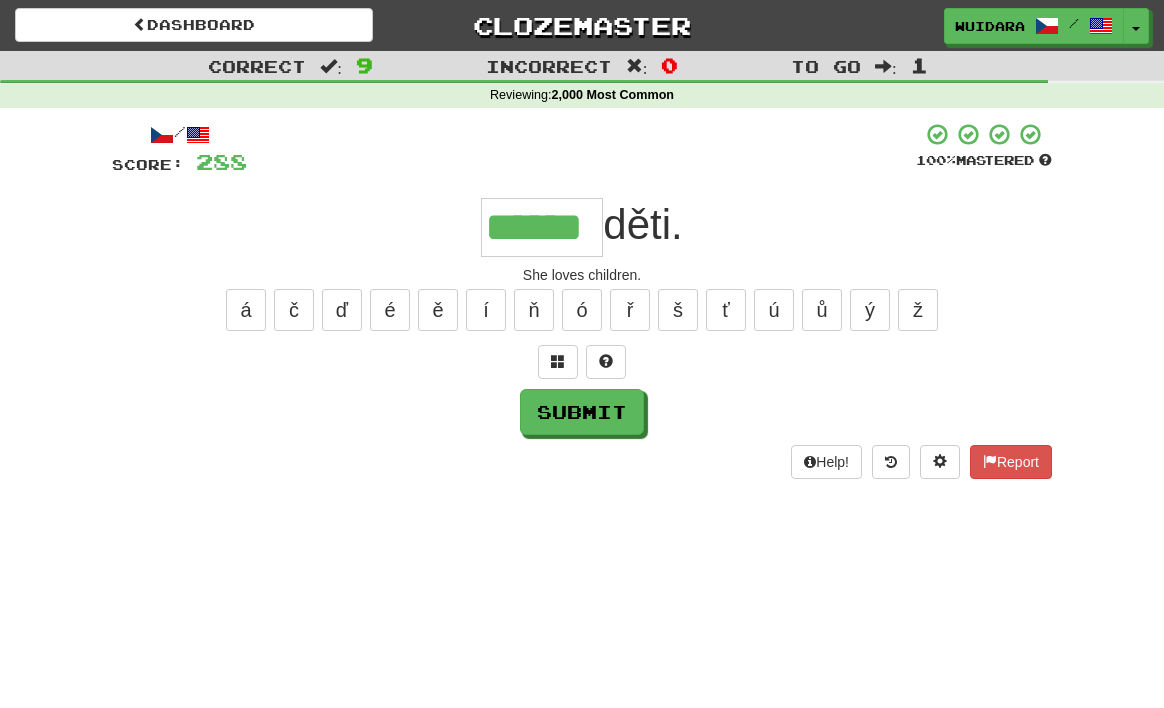 type on "******" 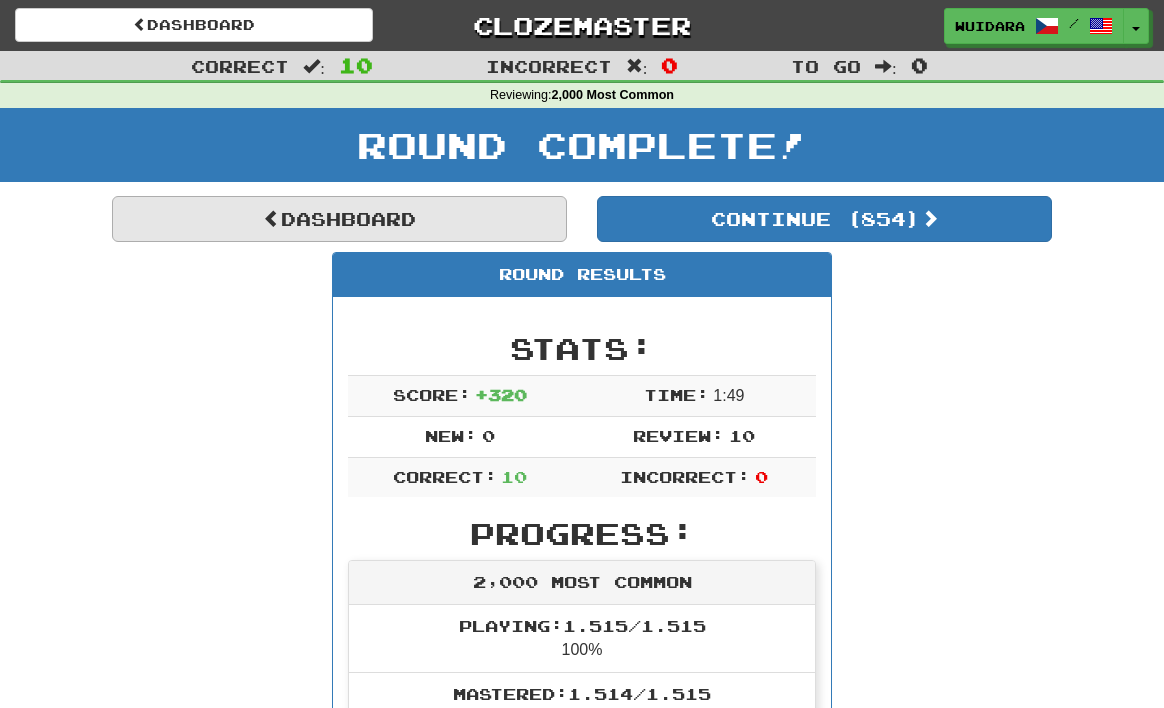 click on "Dashboard" at bounding box center [339, 219] 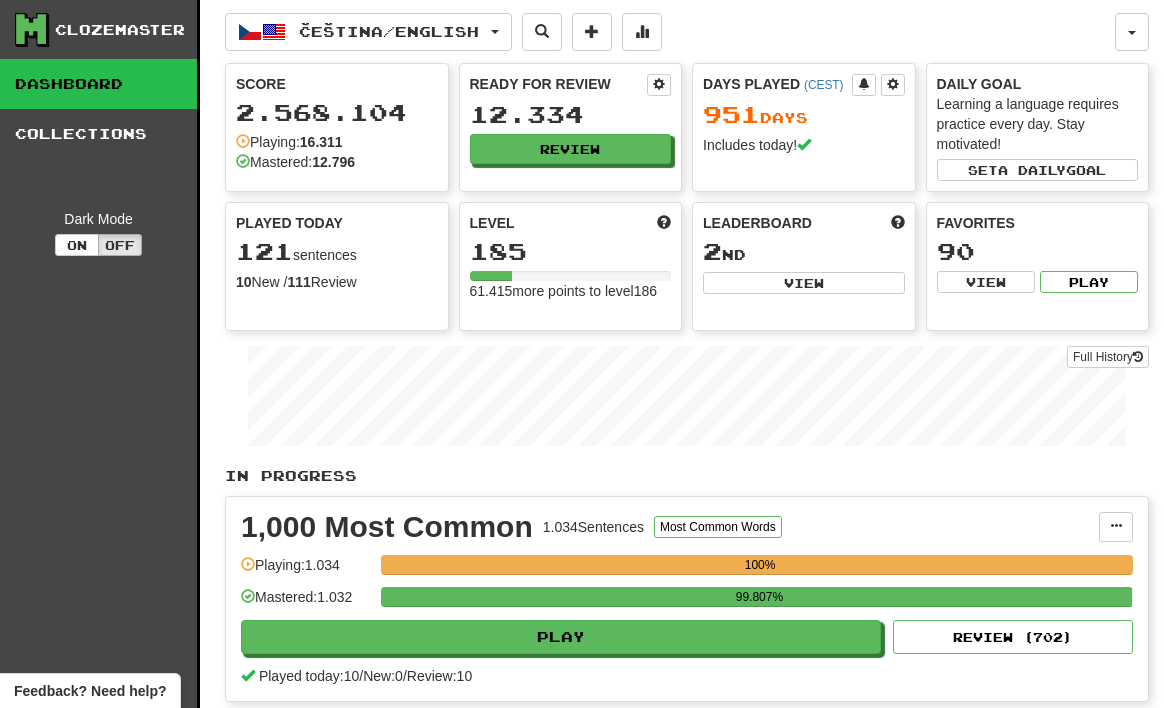 scroll, scrollTop: 0, scrollLeft: 0, axis: both 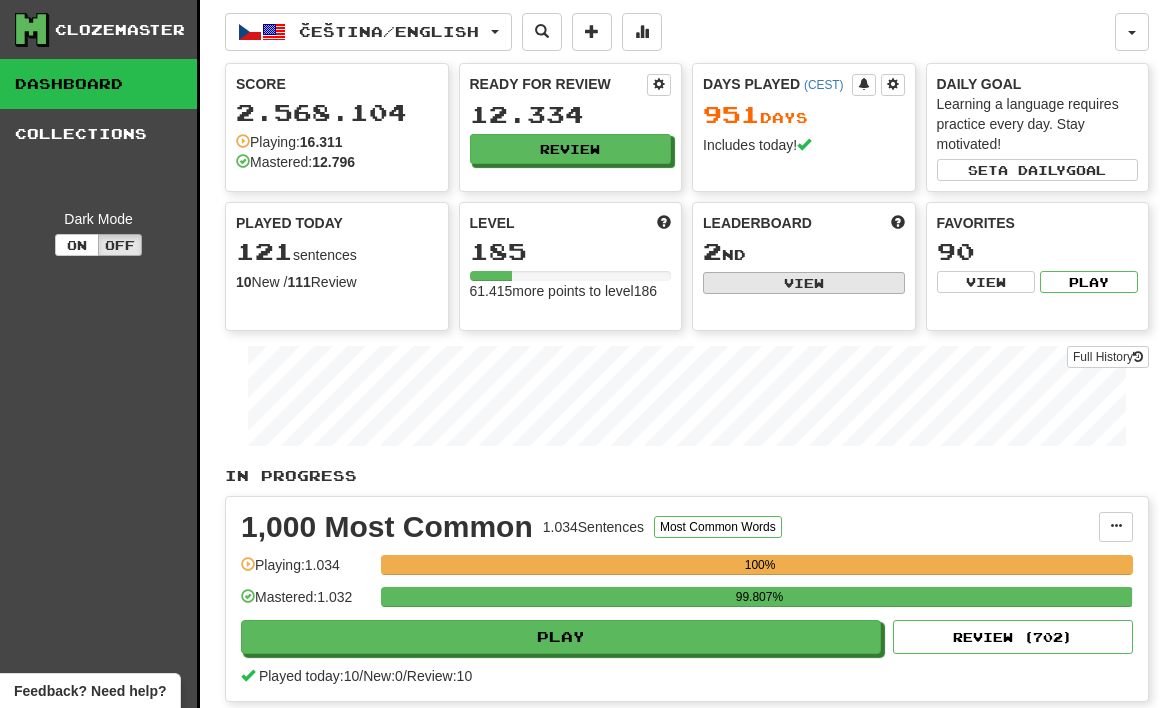 click on "View" at bounding box center (804, 283) 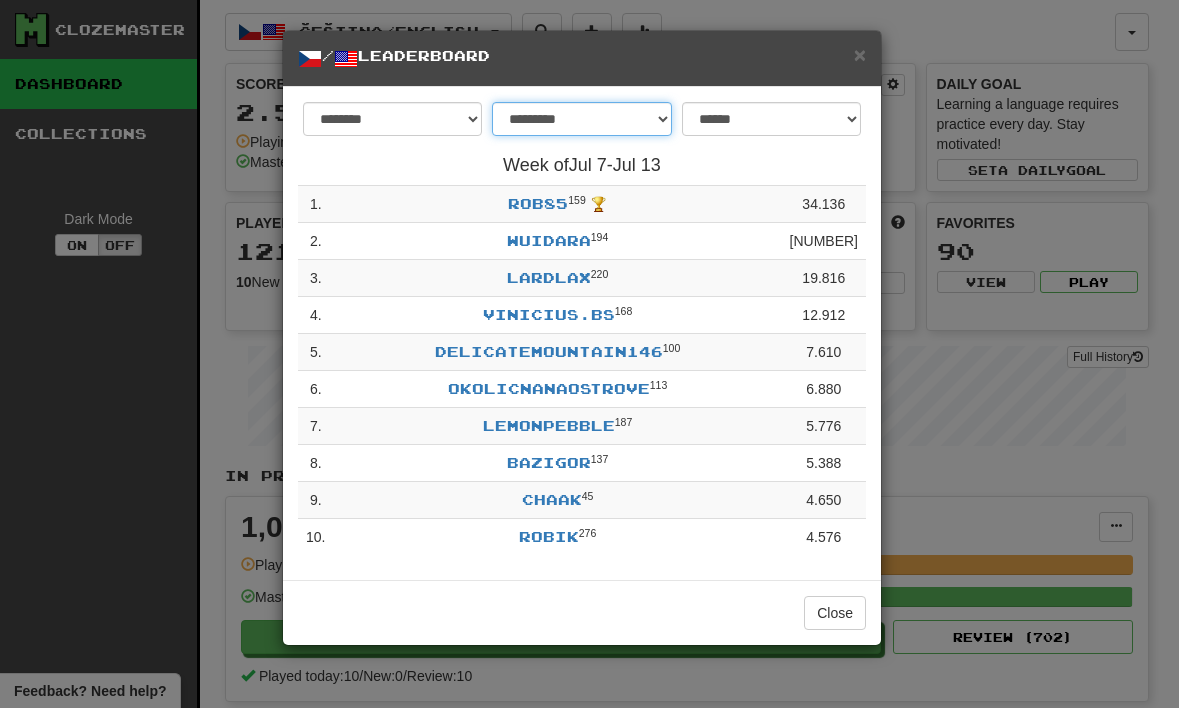 select on "********" 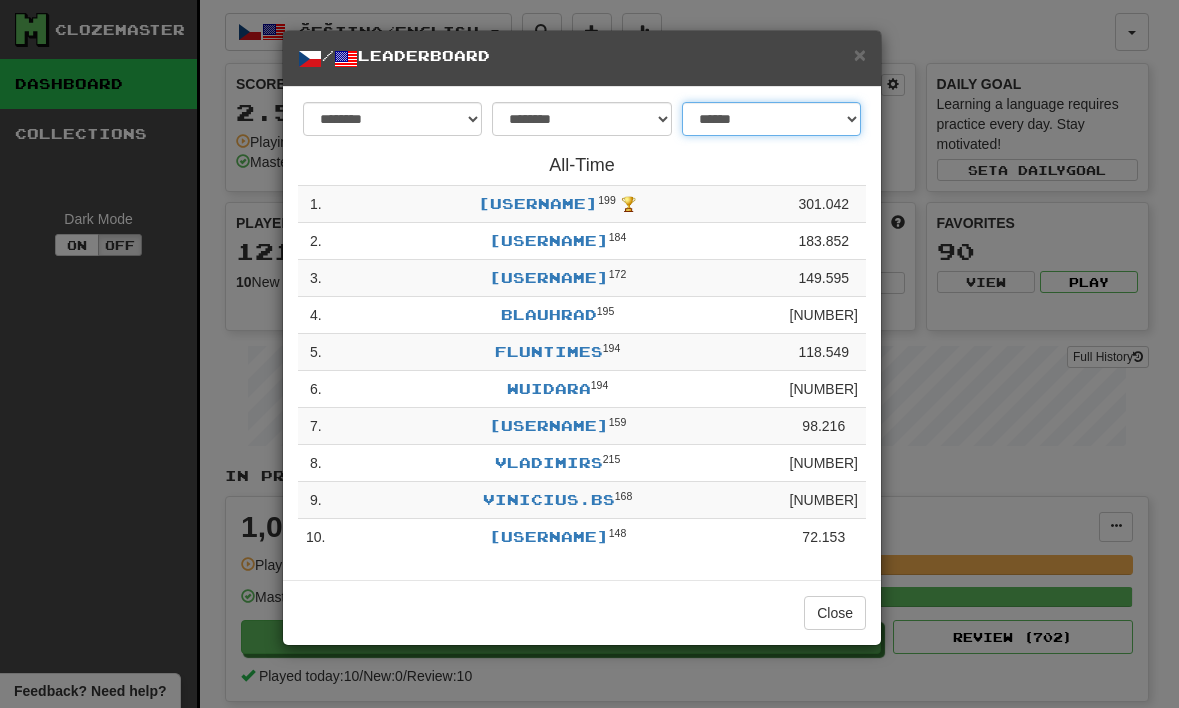 select on "**********" 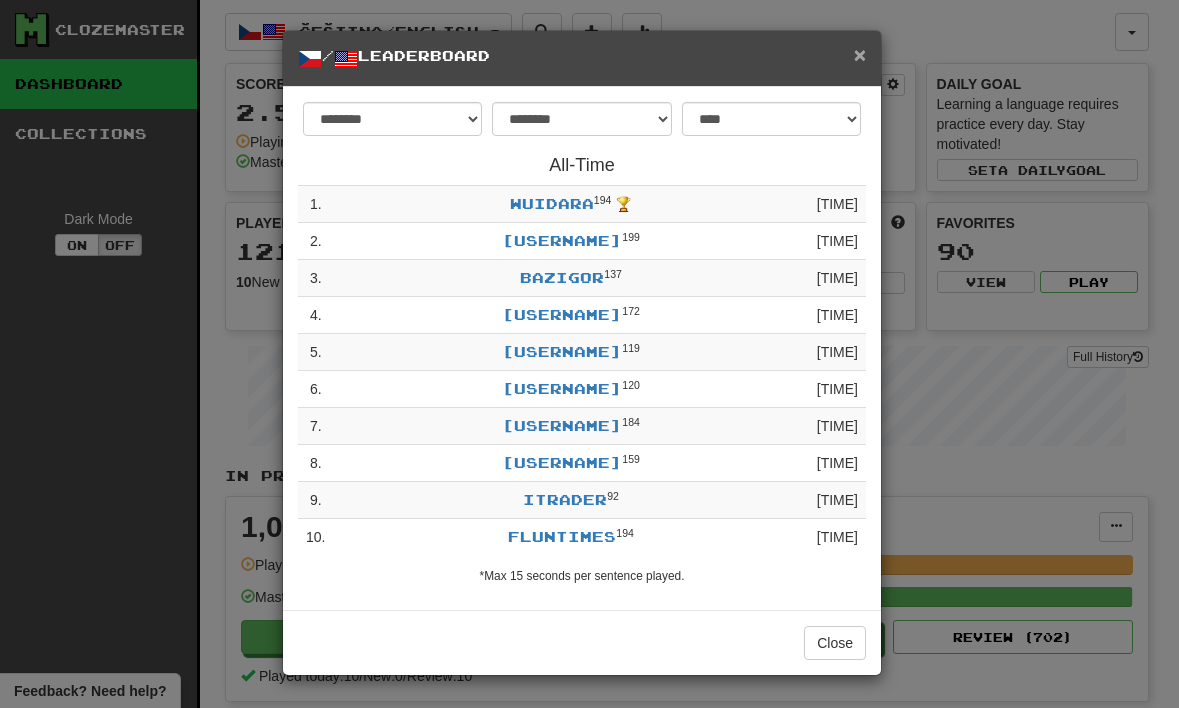 click on "×" at bounding box center [860, 54] 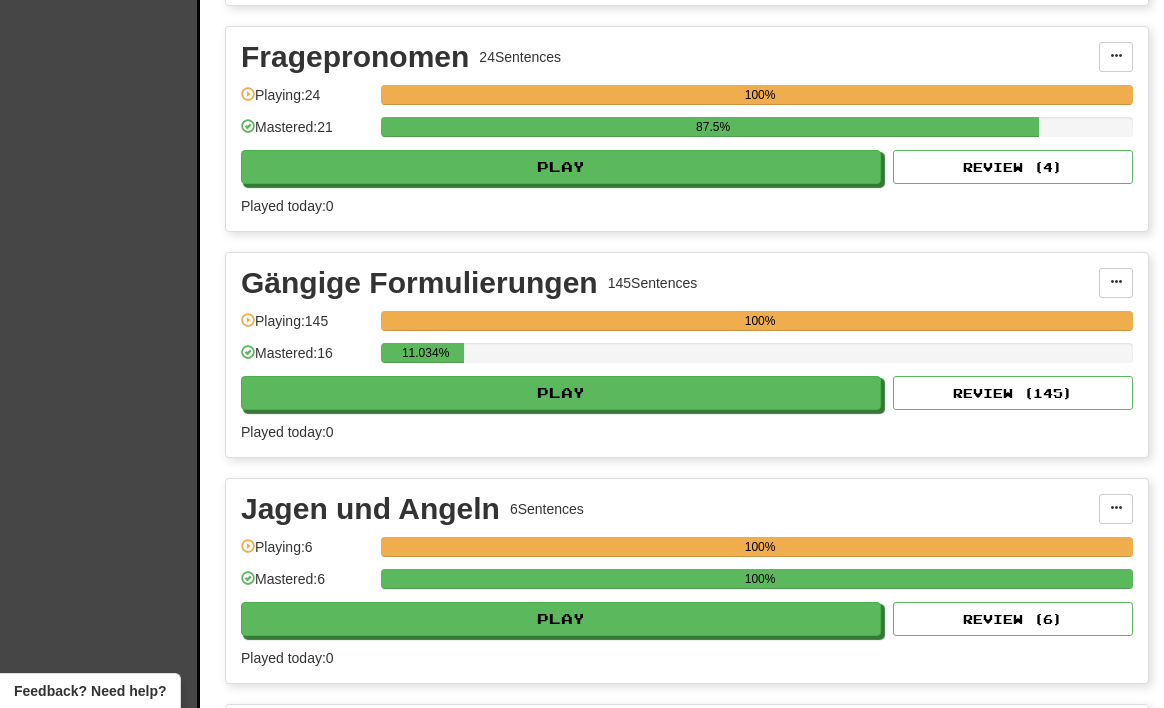 scroll, scrollTop: 3451, scrollLeft: 0, axis: vertical 